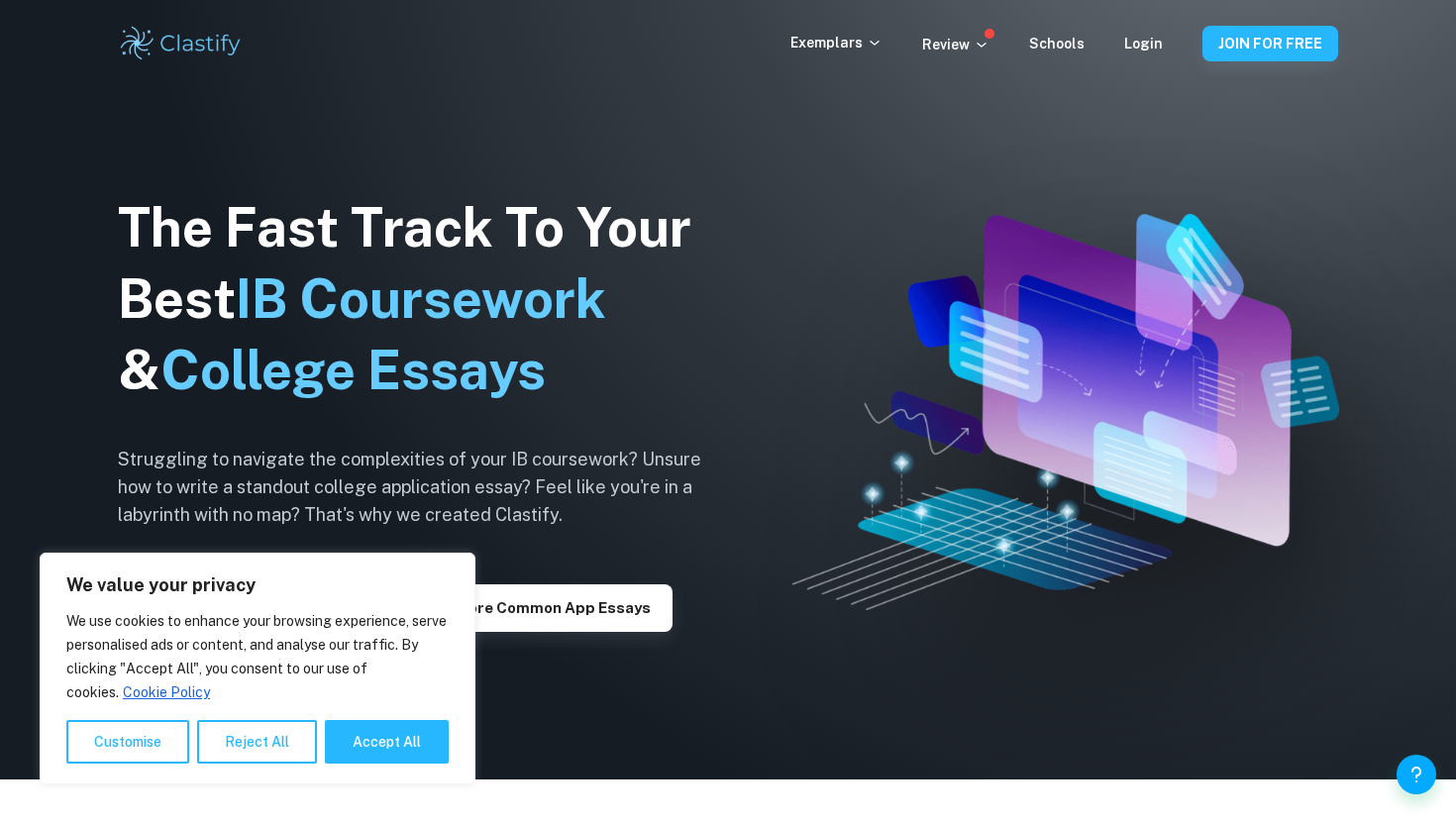 scroll, scrollTop: 0, scrollLeft: 0, axis: both 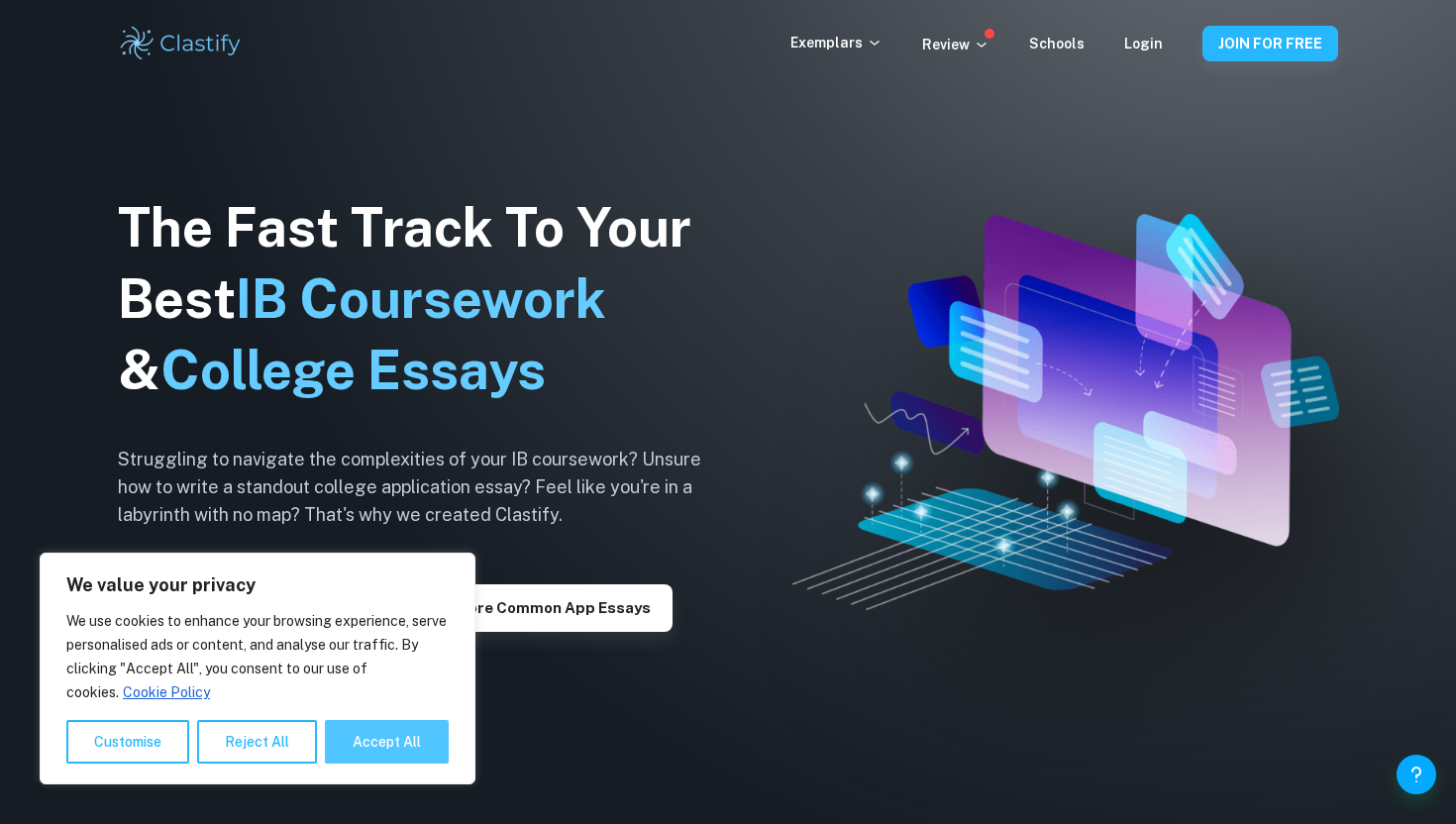 click on "Accept All" at bounding box center (386, 742) 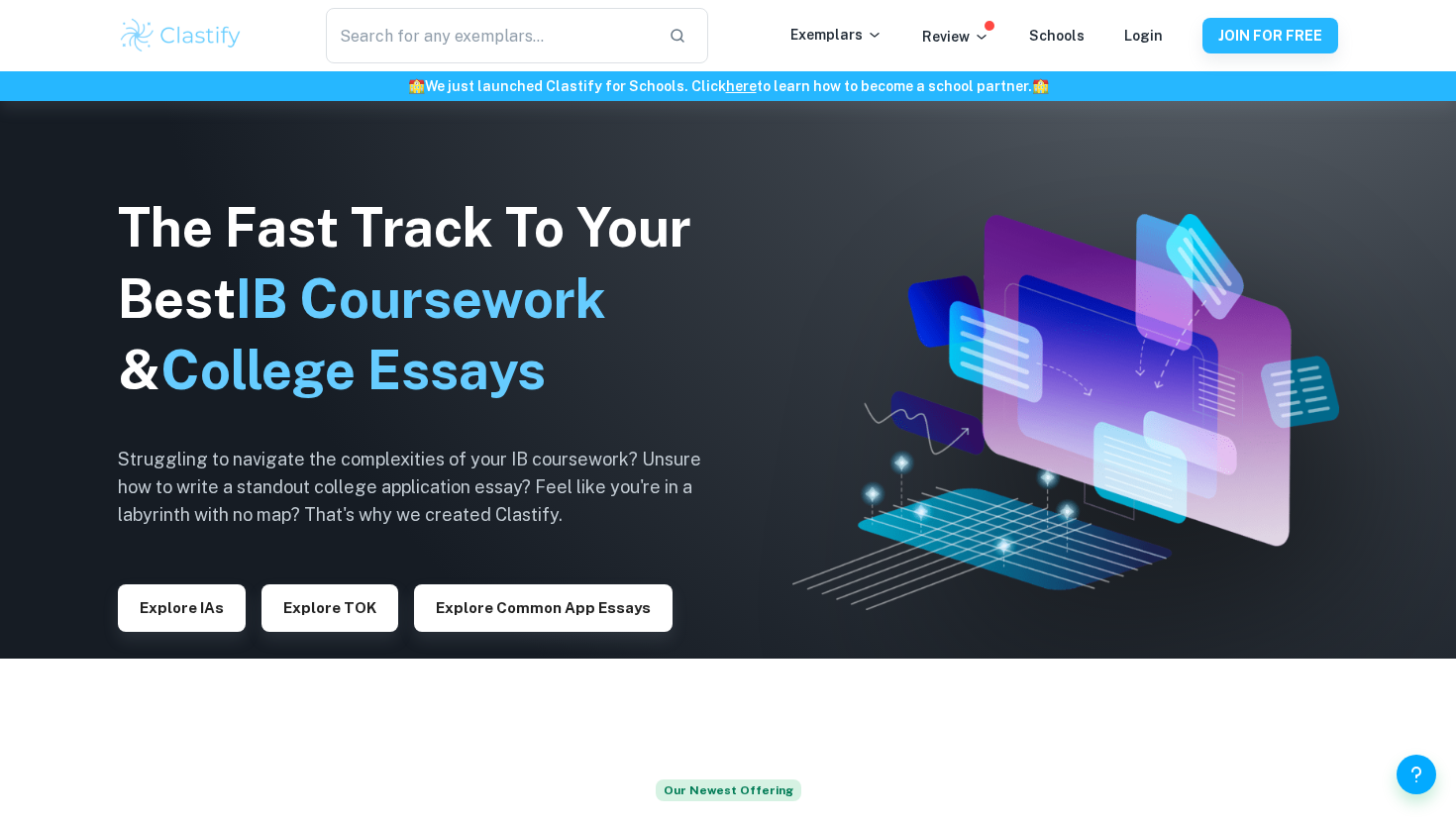 scroll, scrollTop: 0, scrollLeft: 0, axis: both 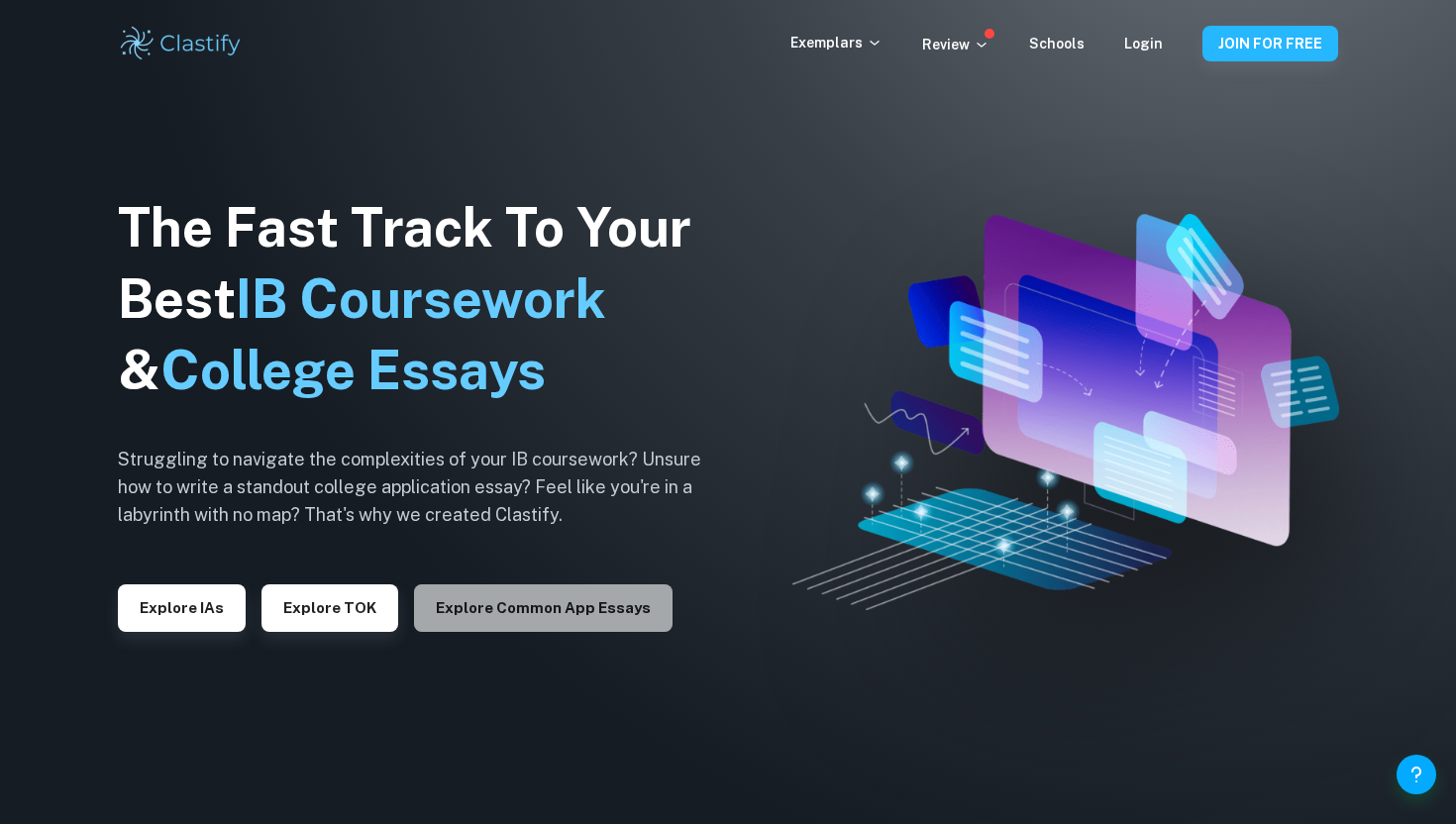 click on "Explore Common App essays" at bounding box center (543, 608) 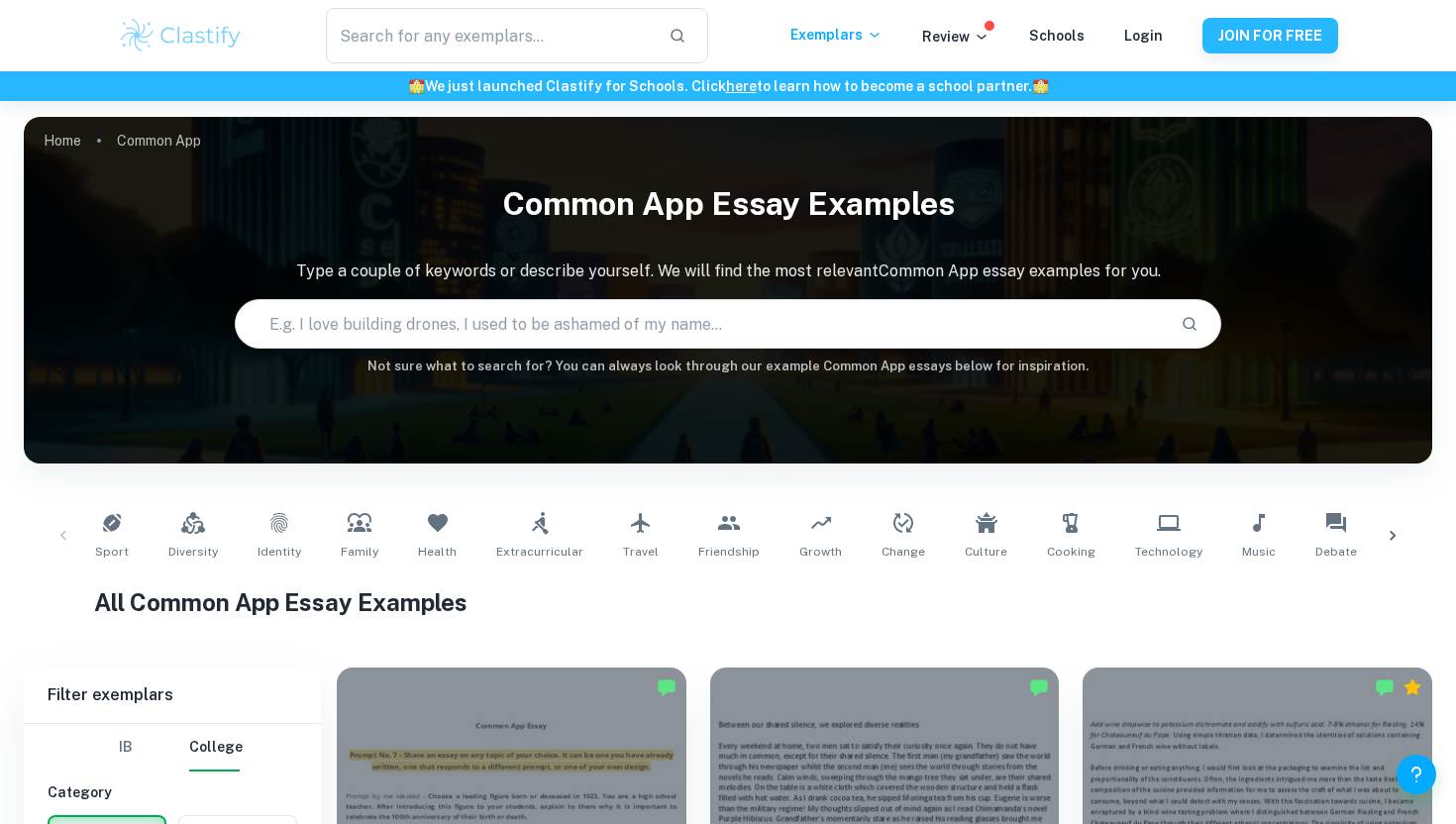 click 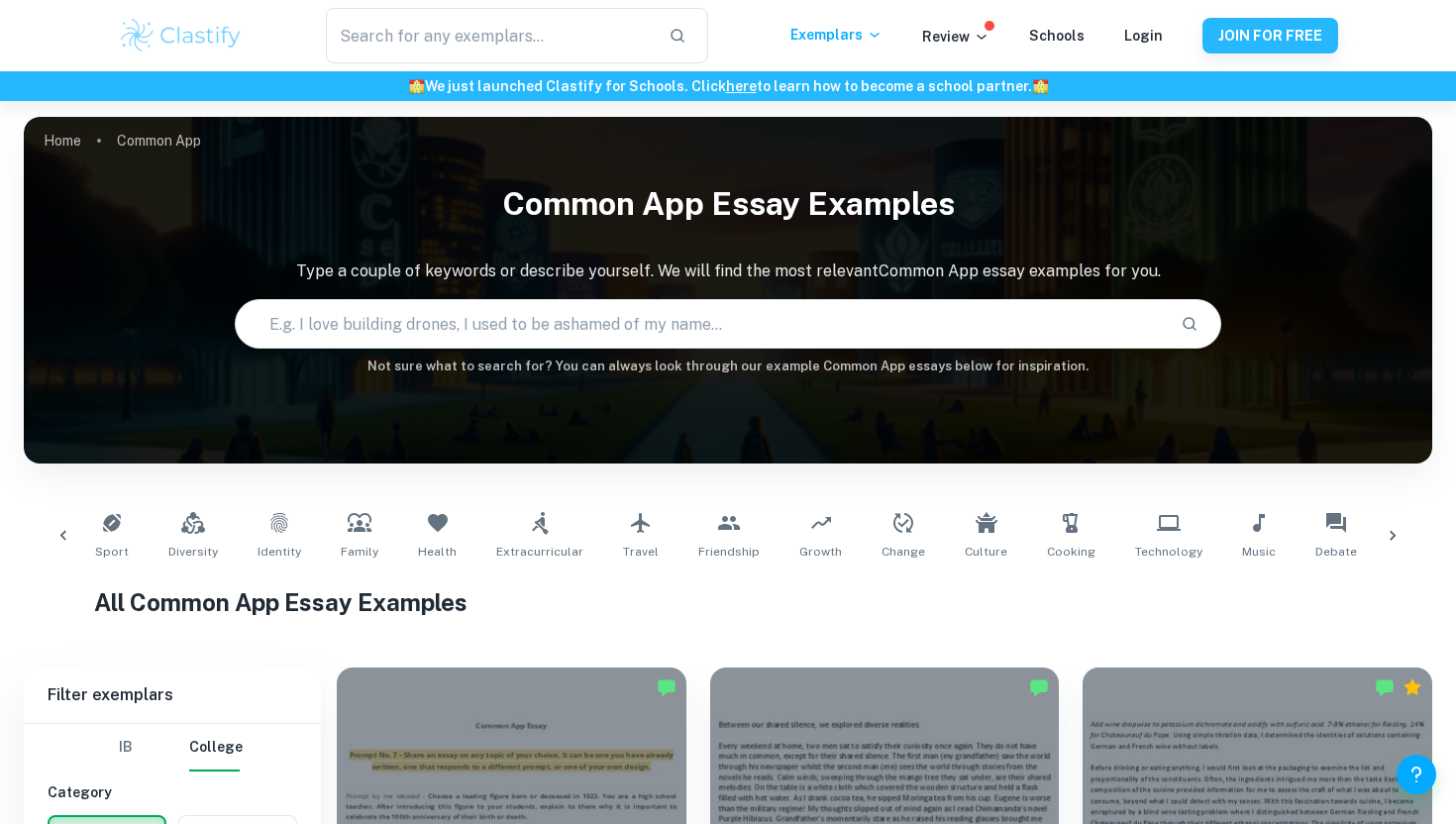 scroll, scrollTop: 0, scrollLeft: 475, axis: horizontal 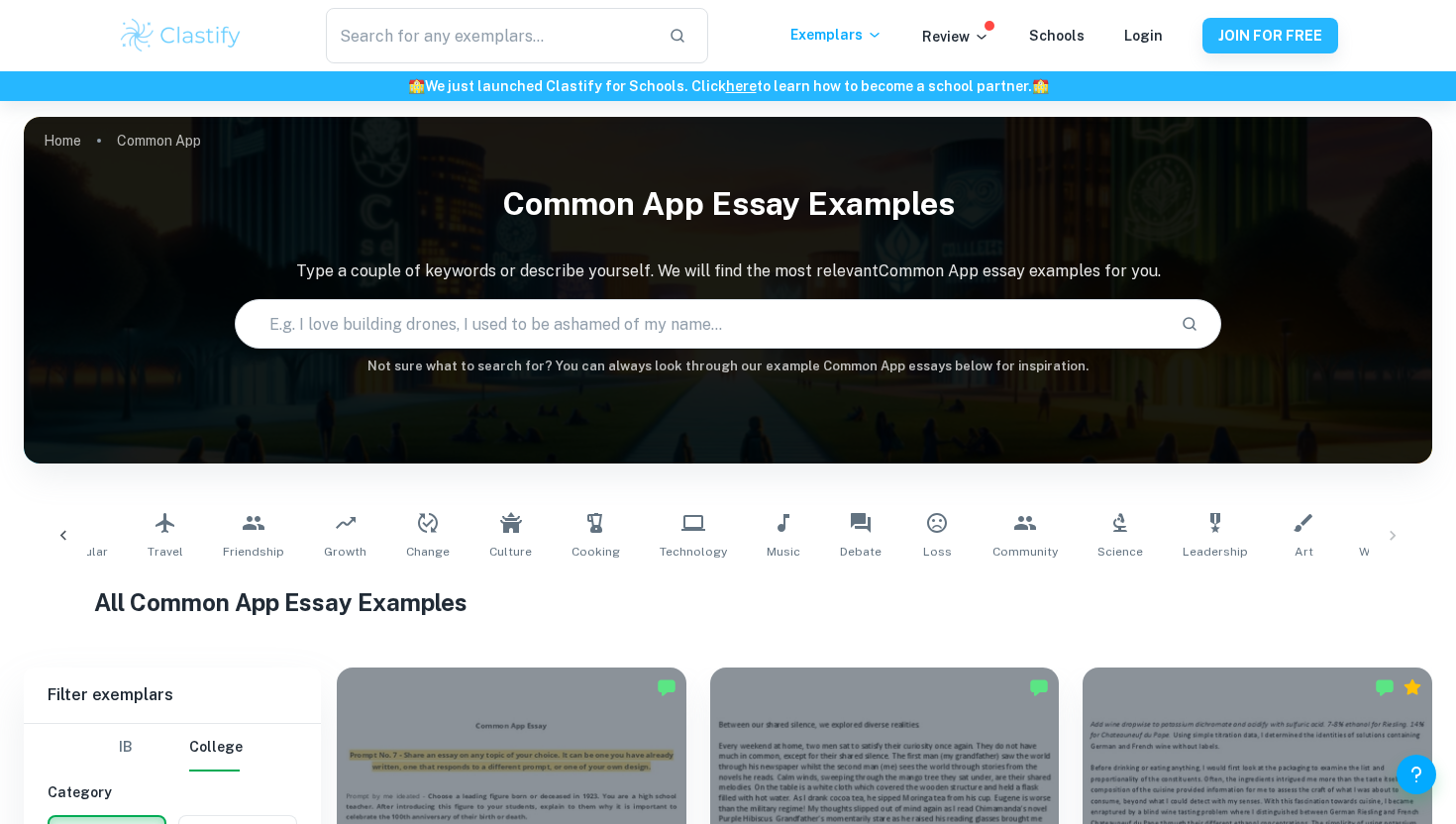 click on "Sport Diversity Identity Family Health Extracurricular Travel Friendship Growth Change Culture Cooking Technology Music Debate Loss Community Science Leadership Art Writing" at bounding box center [728, 536] 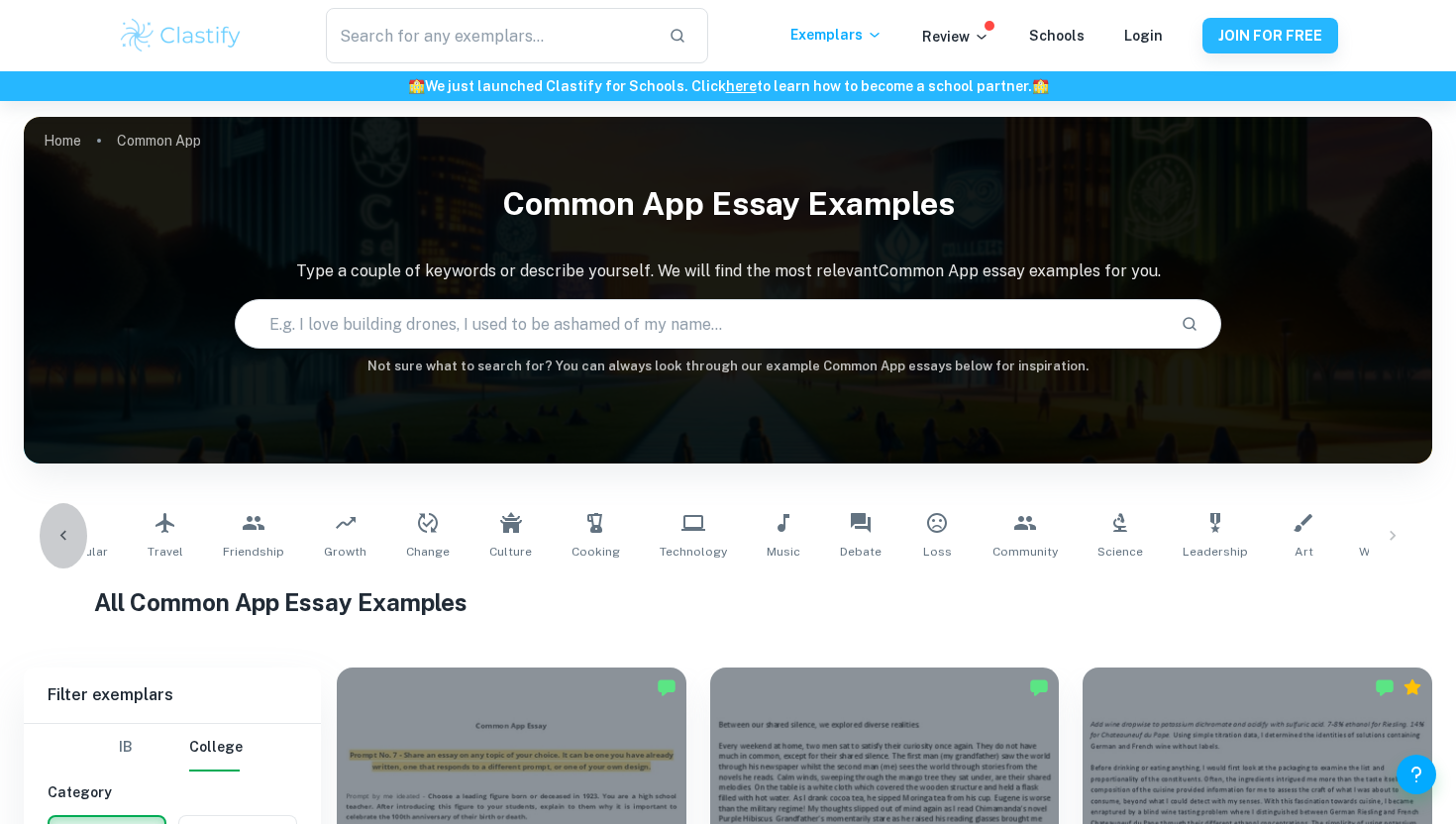 click 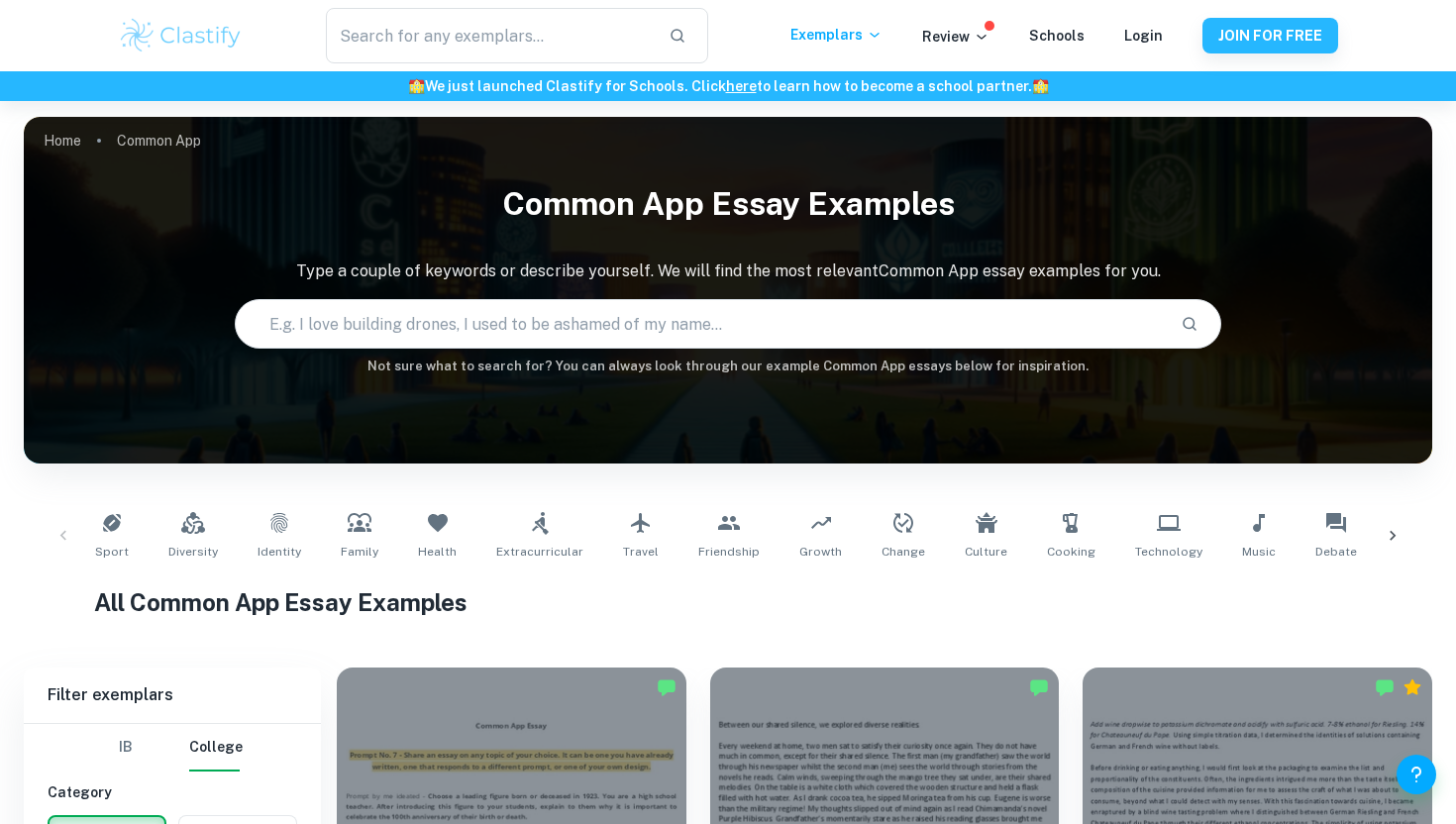 click on "Sport Diversity Identity Family Health Extracurricular Travel Friendship Growth Change Culture Cooking Technology Music Debate Loss Community Science Leadership Art Writing" at bounding box center [728, 536] 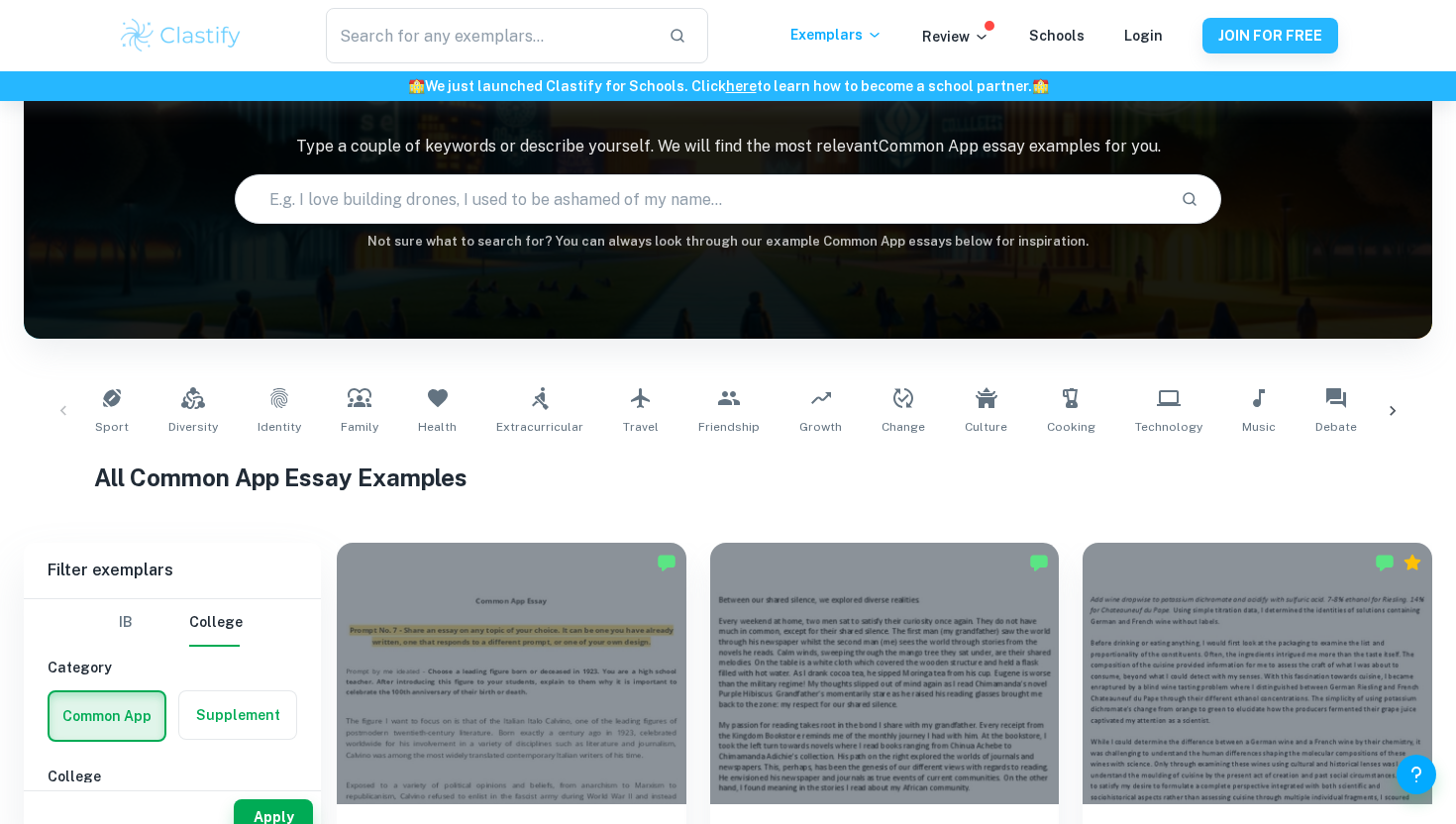 scroll, scrollTop: 155, scrollLeft: 0, axis: vertical 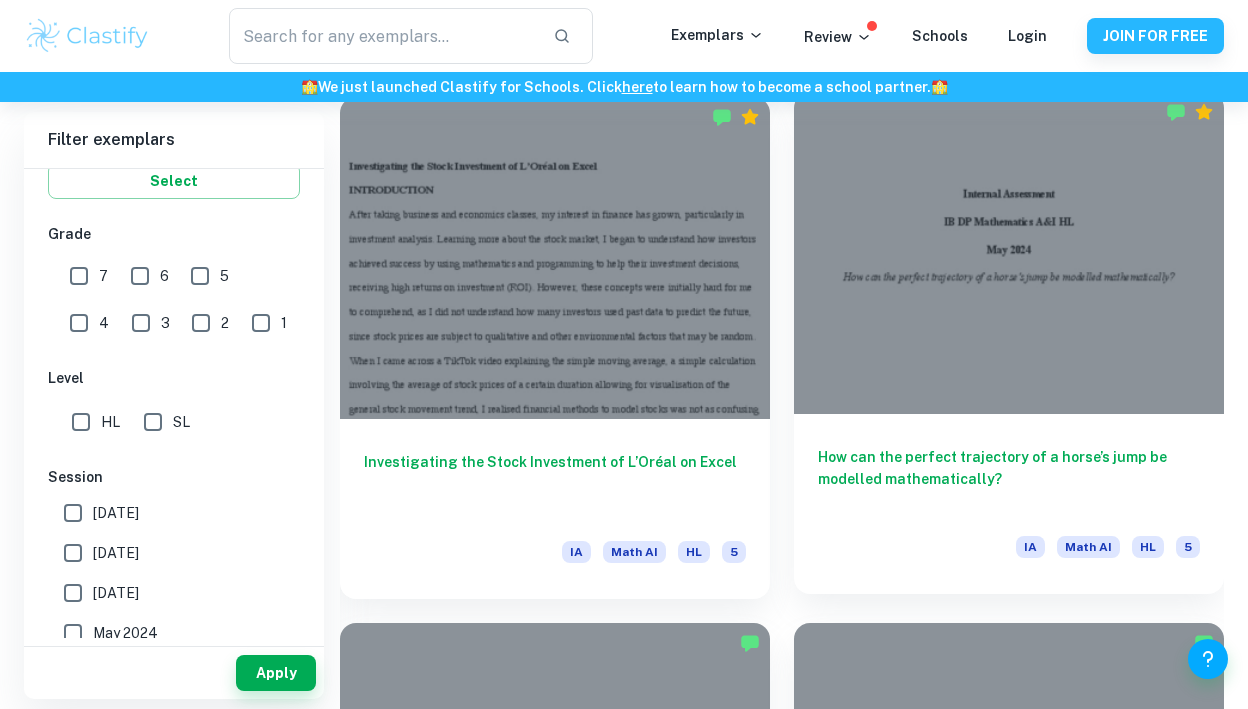 click at bounding box center (1009, 253) 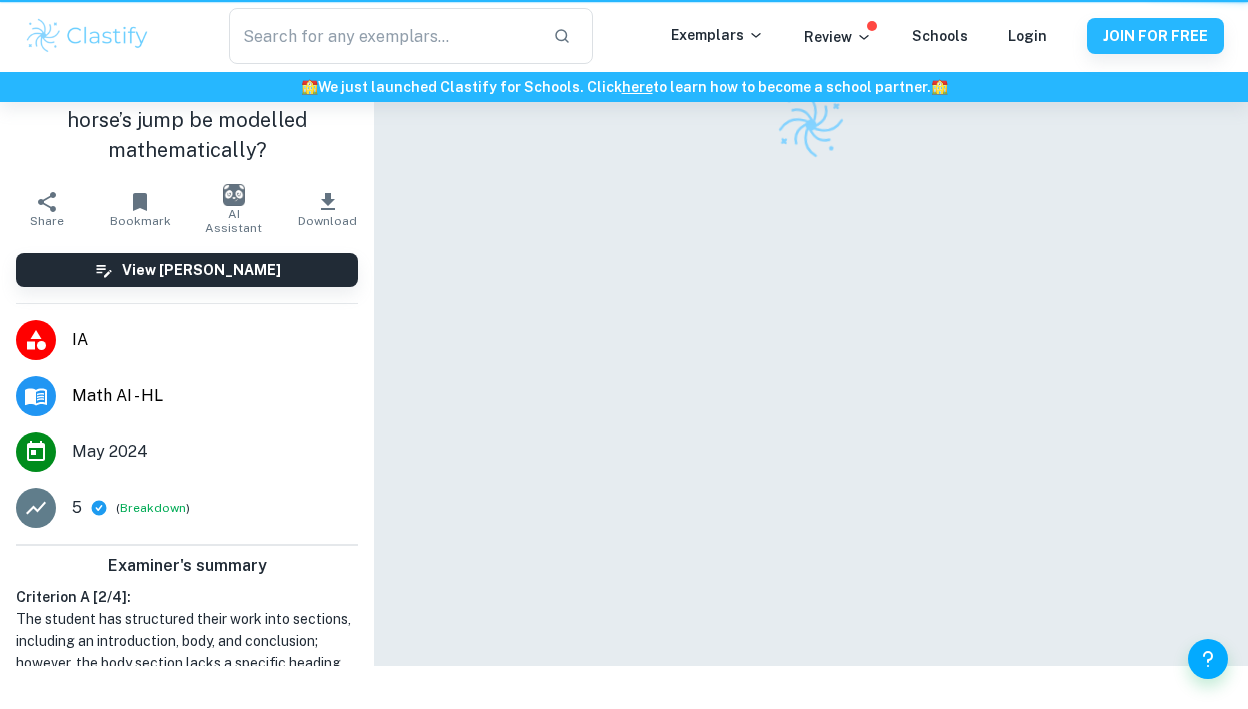 scroll, scrollTop: 0, scrollLeft: 0, axis: both 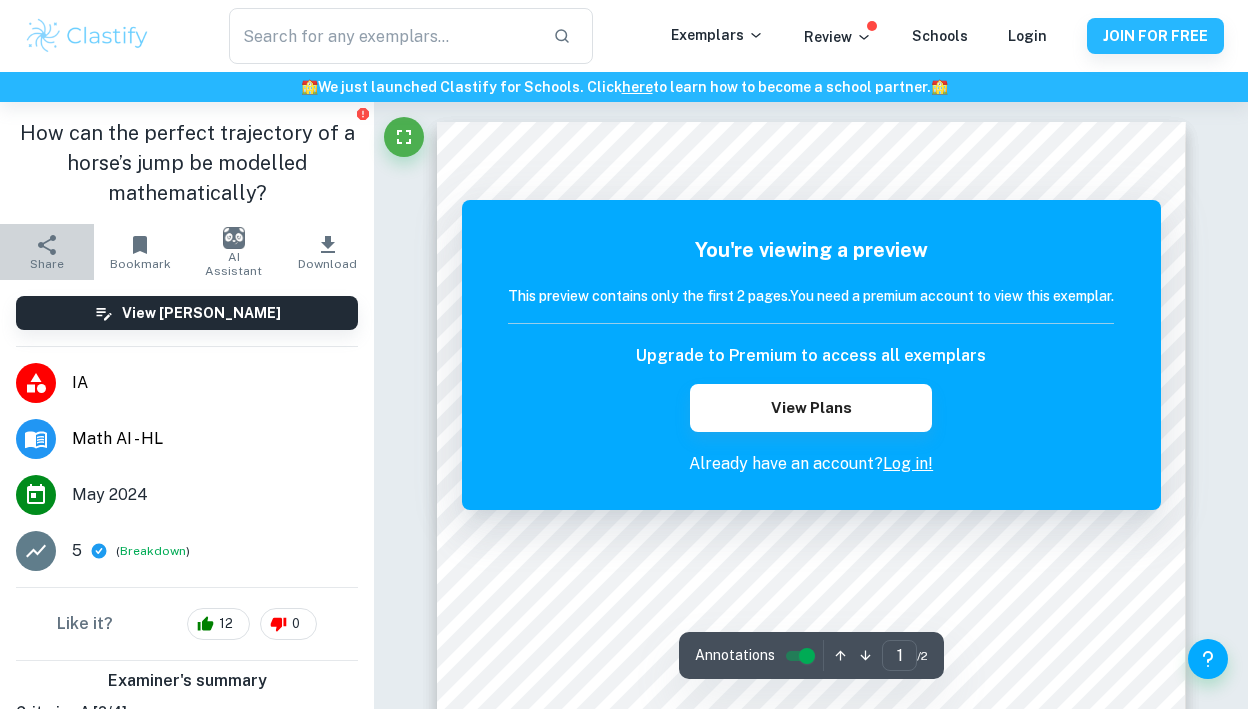 click on "Share" at bounding box center (47, 252) 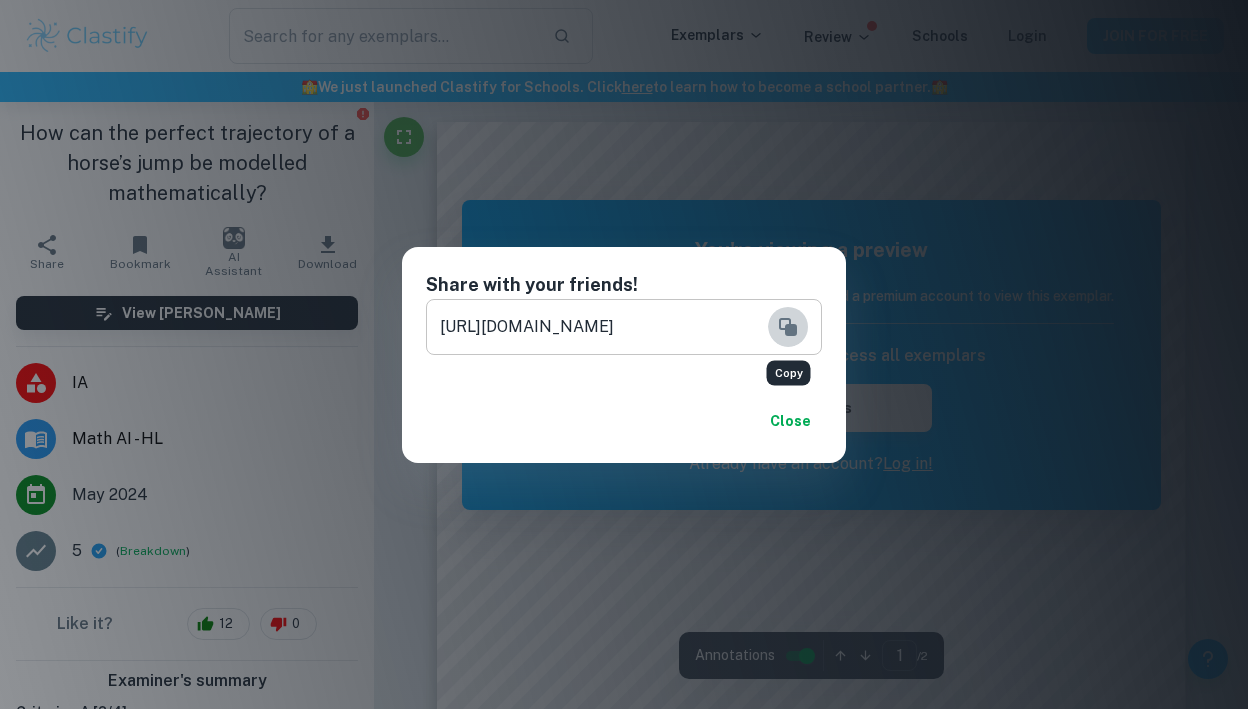 click at bounding box center [788, 327] 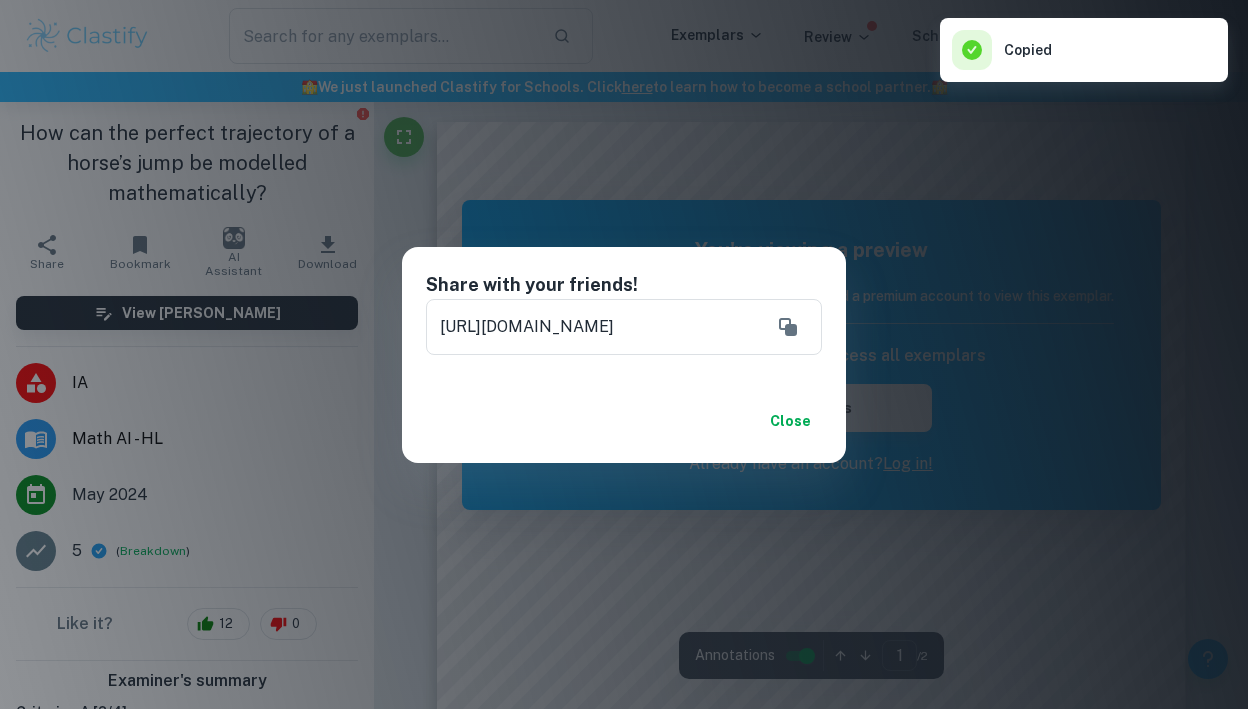 click on "Share with your friends!" at bounding box center (624, 273) 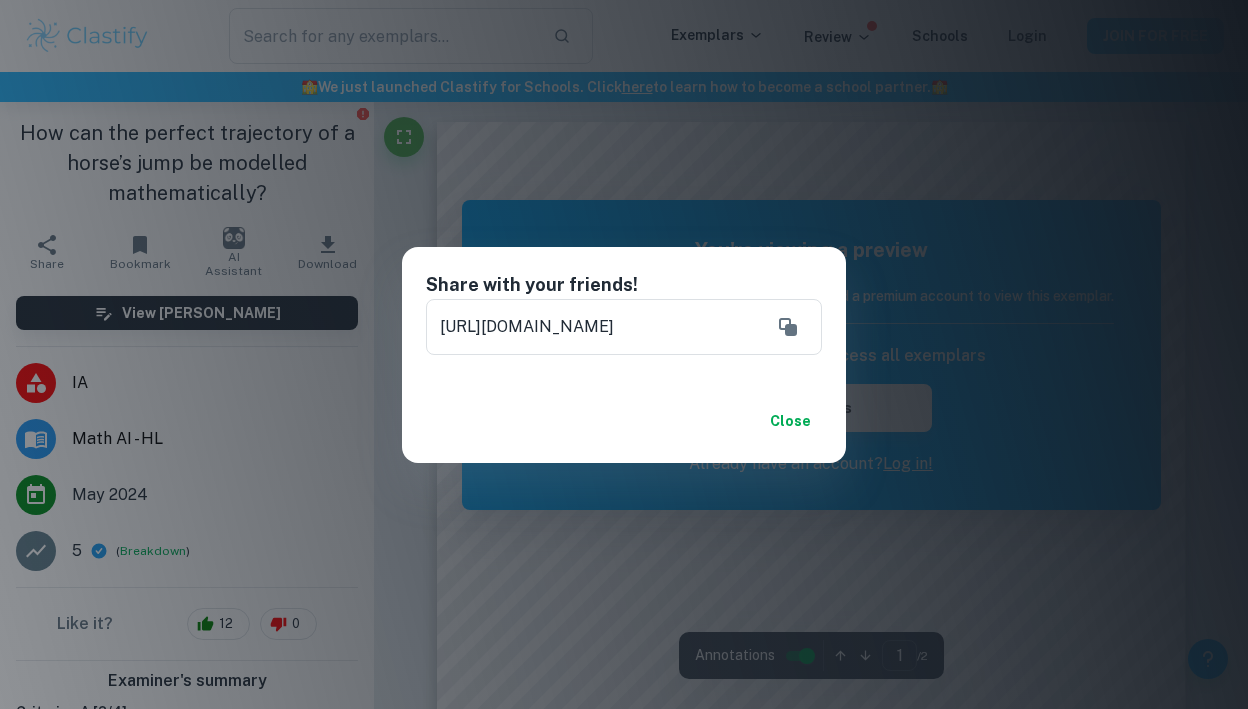 click on "Close" at bounding box center (790, 421) 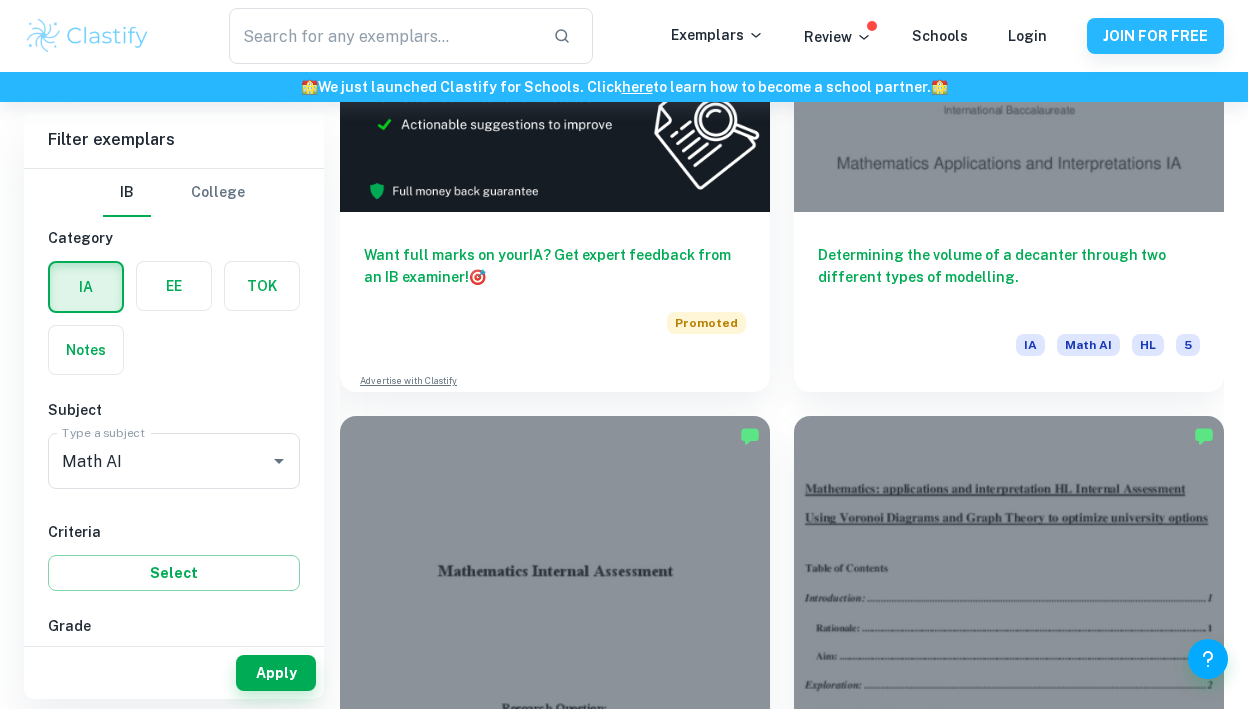 scroll, scrollTop: 5526, scrollLeft: 0, axis: vertical 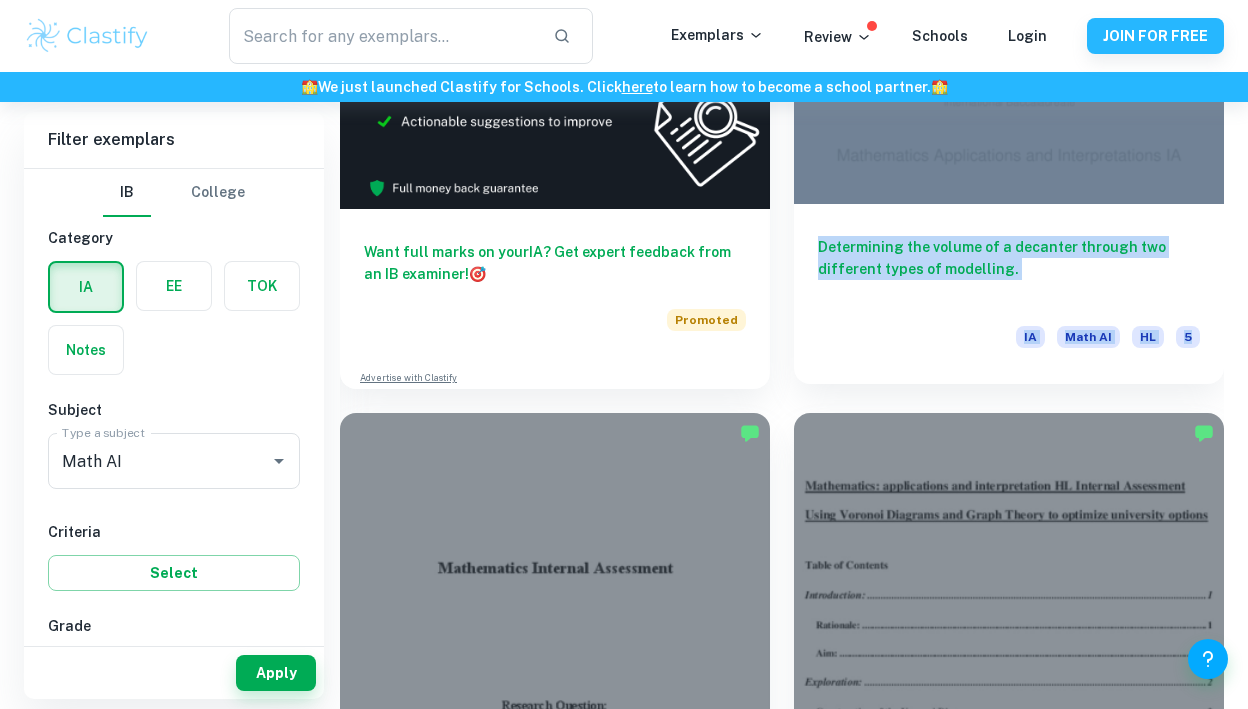 copy on "Determining the volume of a decanter through two different types of modelling. IA Math AI HL 5" 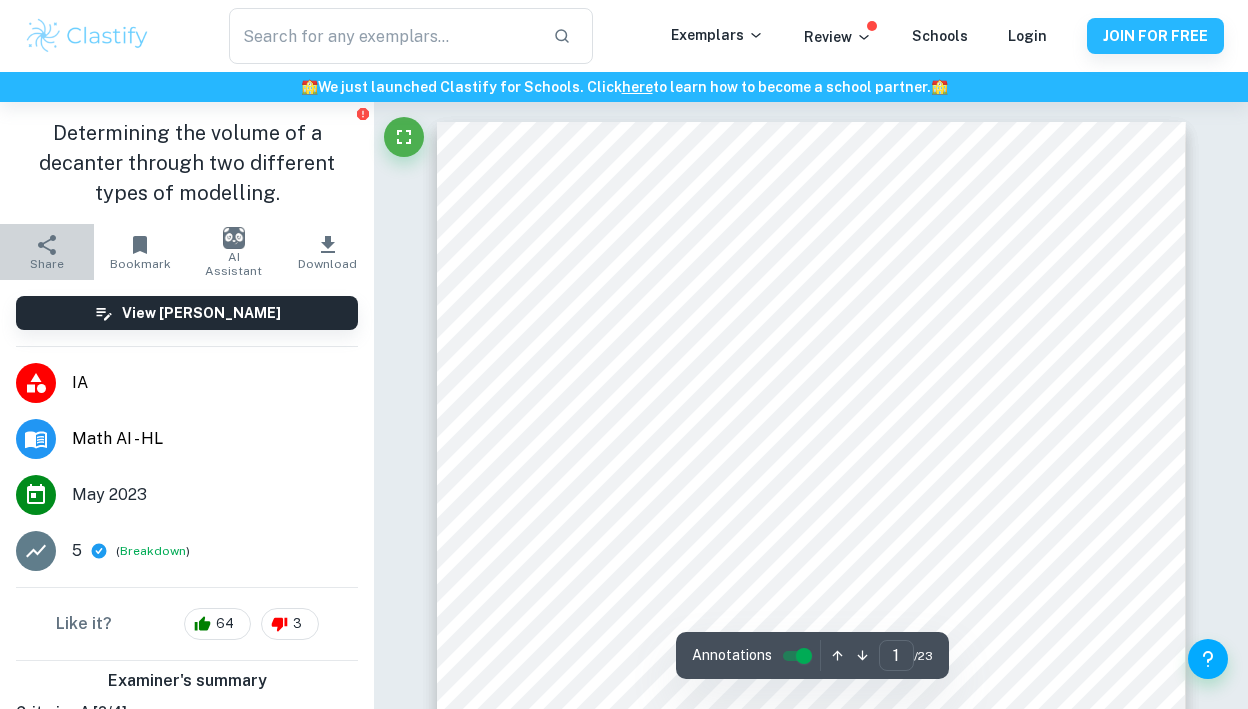 click 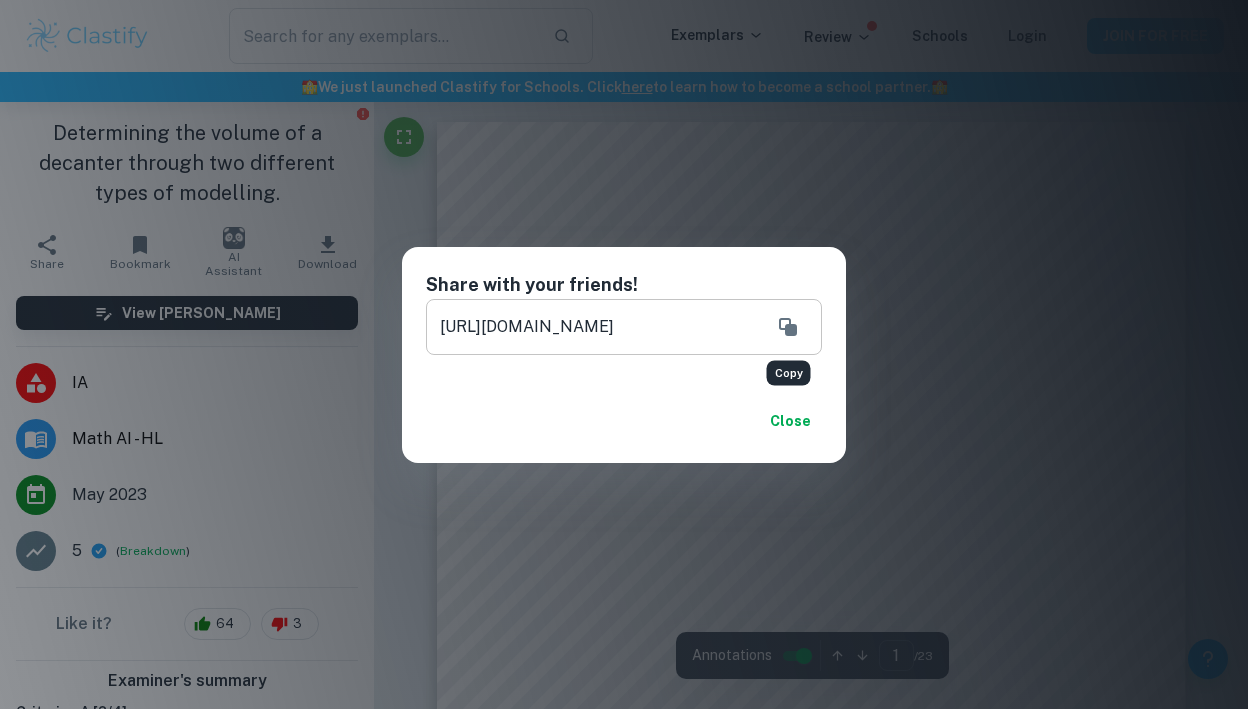 click 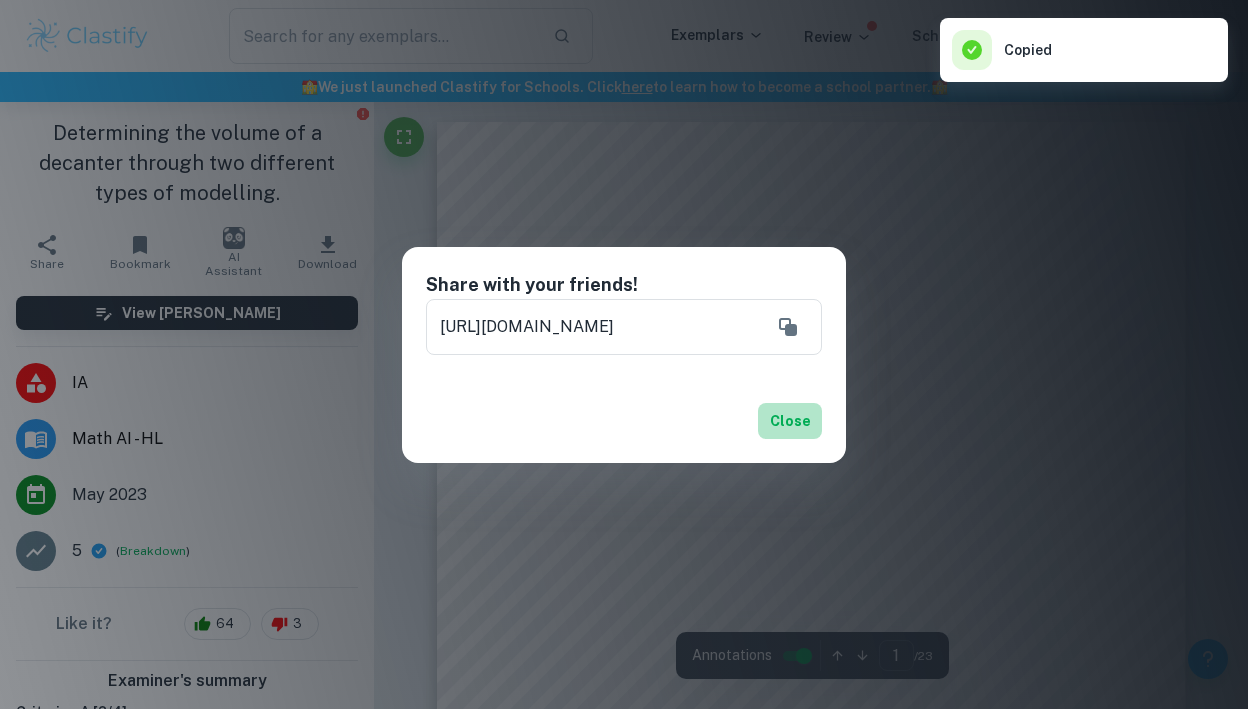 click on "Close" at bounding box center [790, 421] 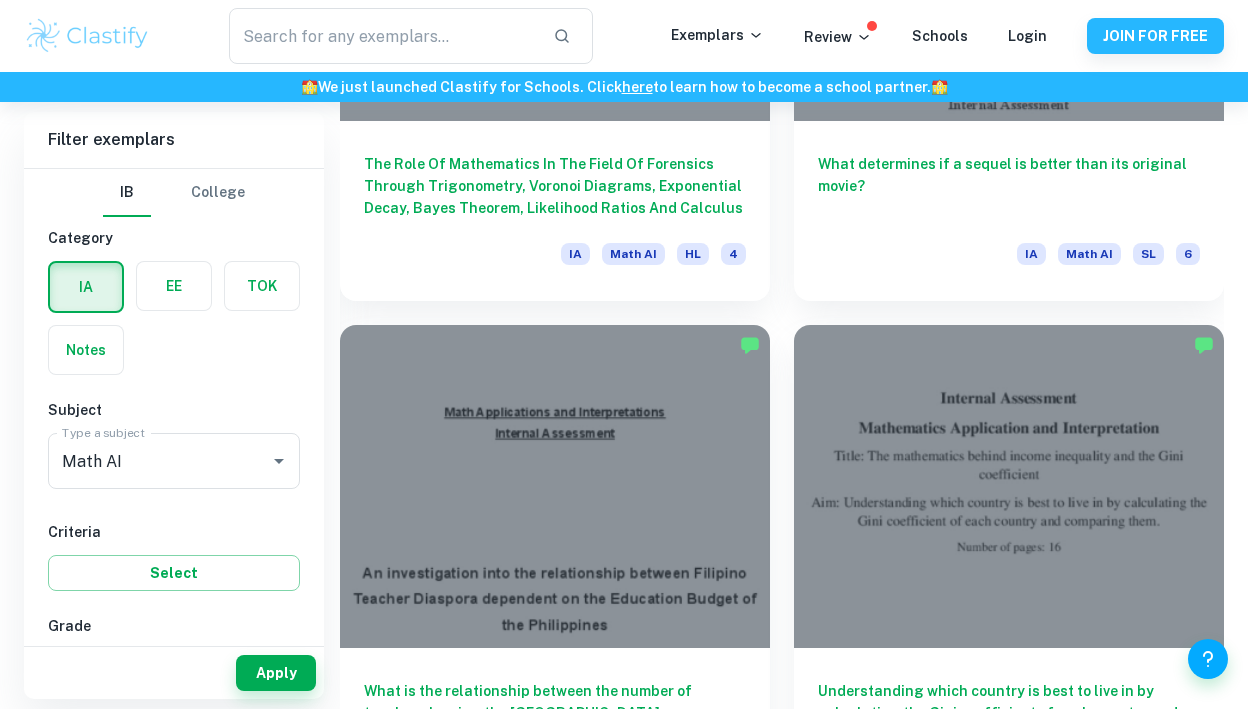 scroll, scrollTop: 11916, scrollLeft: 0, axis: vertical 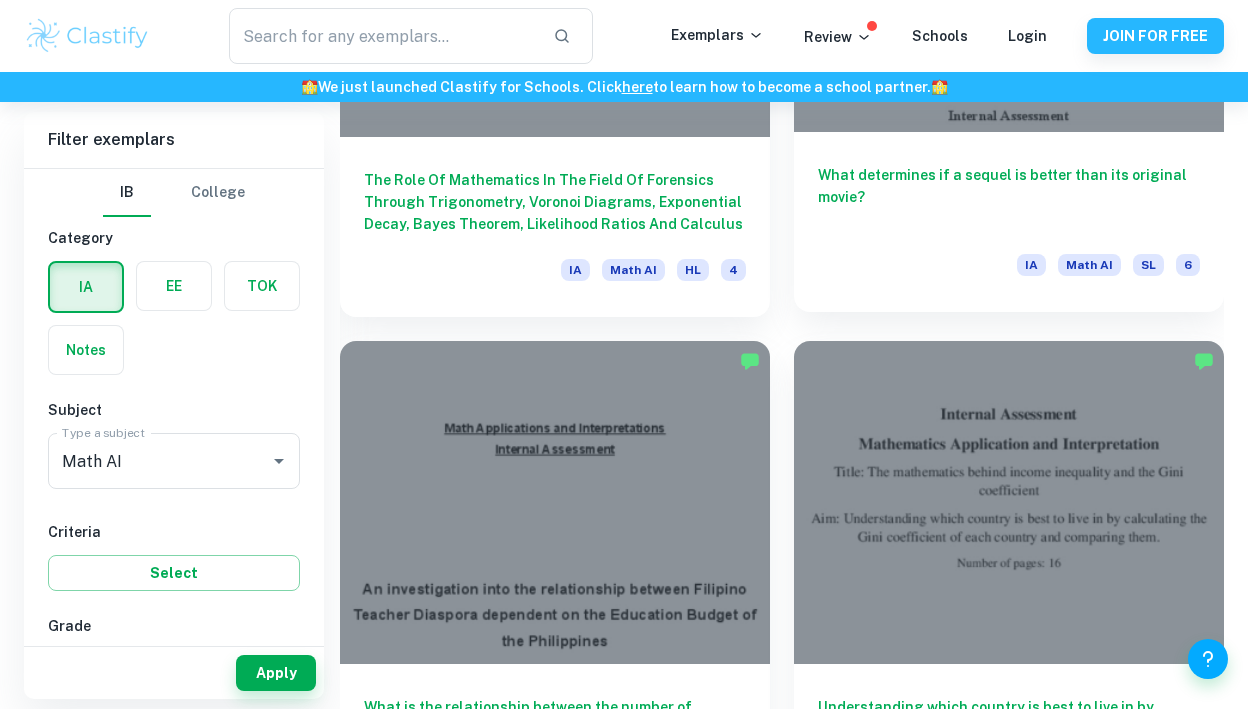 click on "What determines if a sequel is better than its original movie? IA Math AI SL 6" at bounding box center [1009, 222] 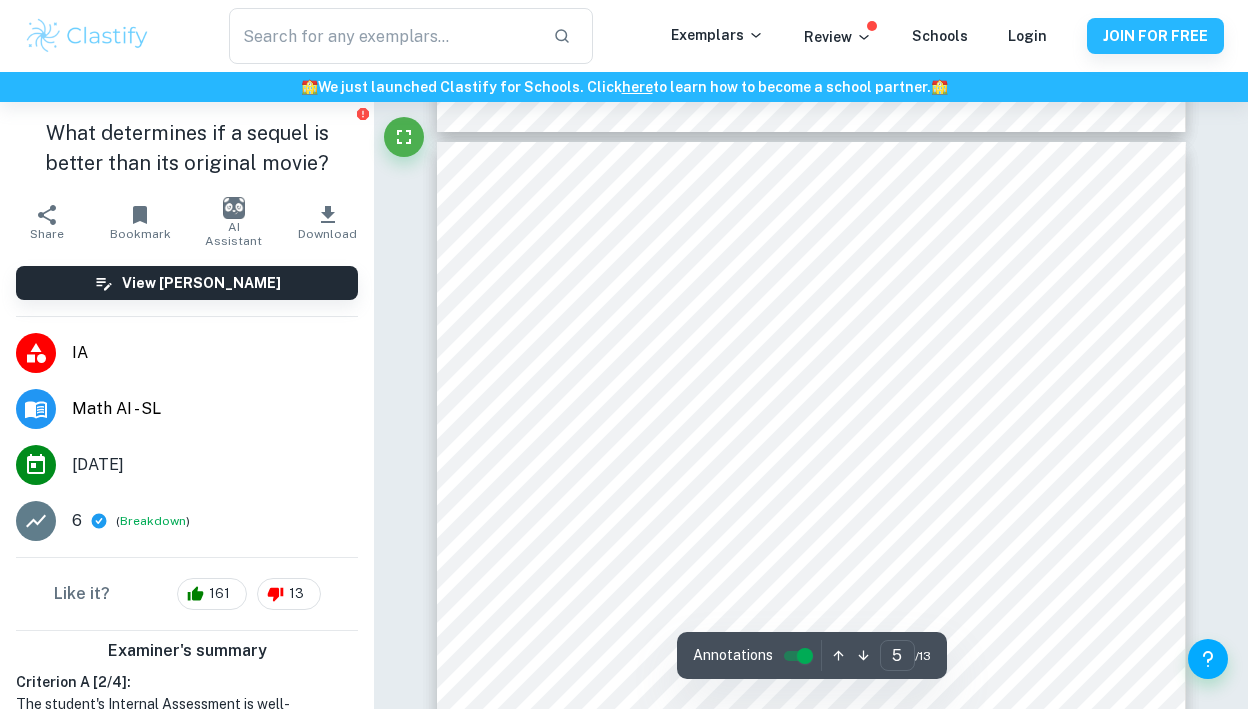 scroll, scrollTop: 4153, scrollLeft: 0, axis: vertical 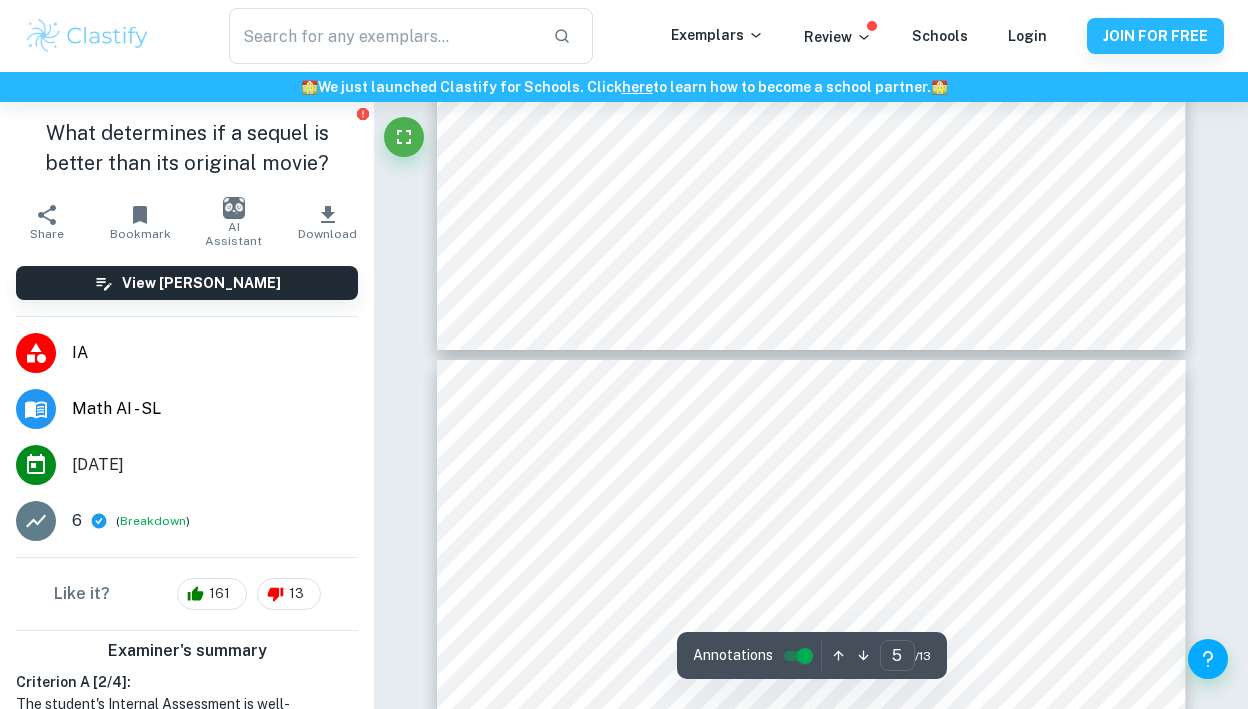type on "6" 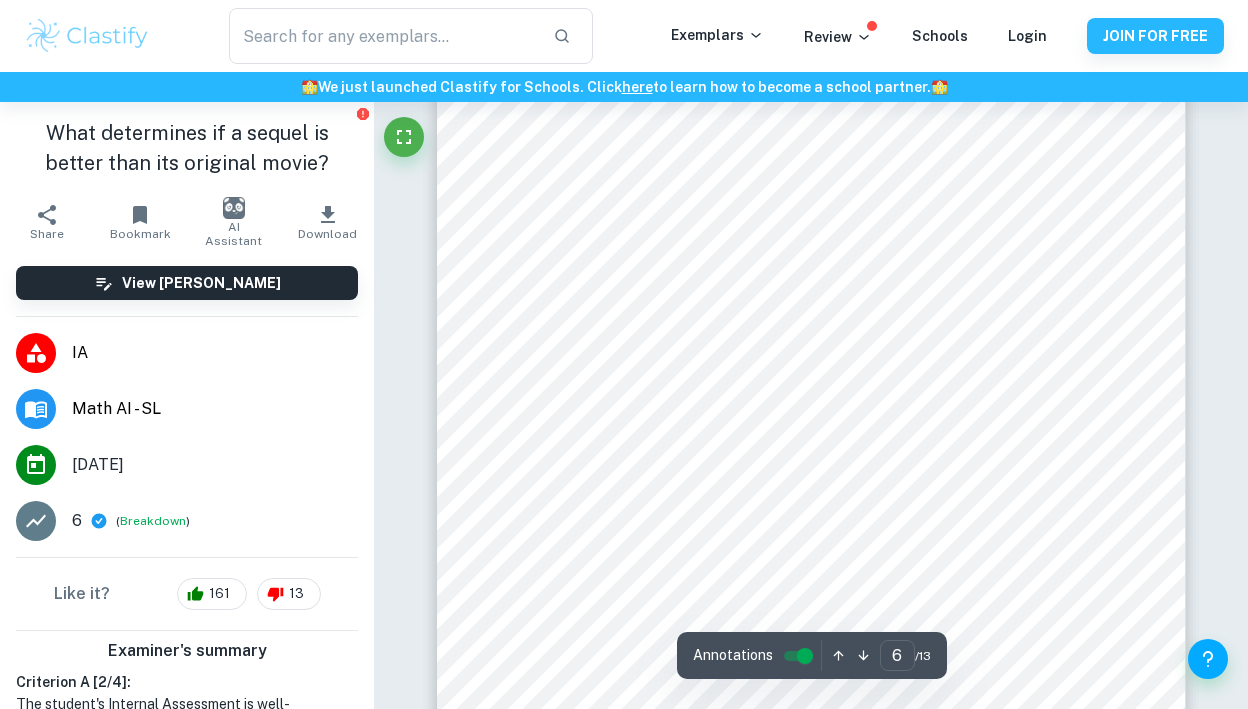 scroll, scrollTop: 5405, scrollLeft: 0, axis: vertical 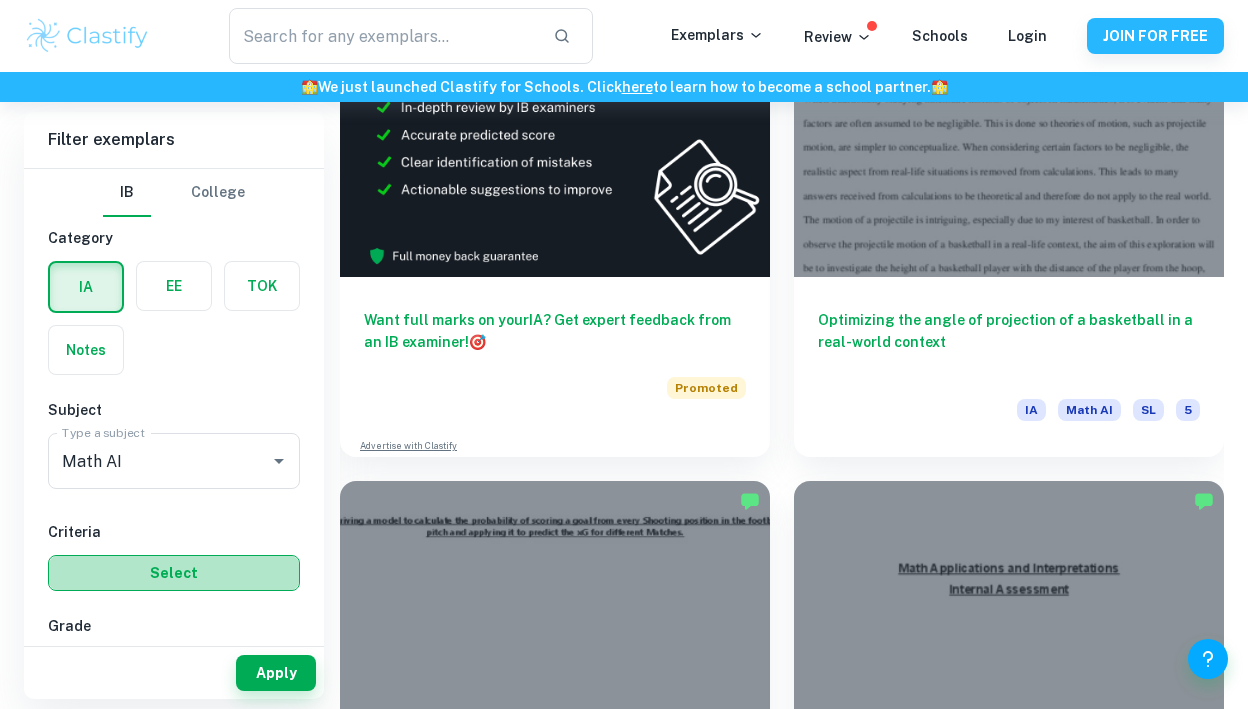 click on "Select" at bounding box center (174, 573) 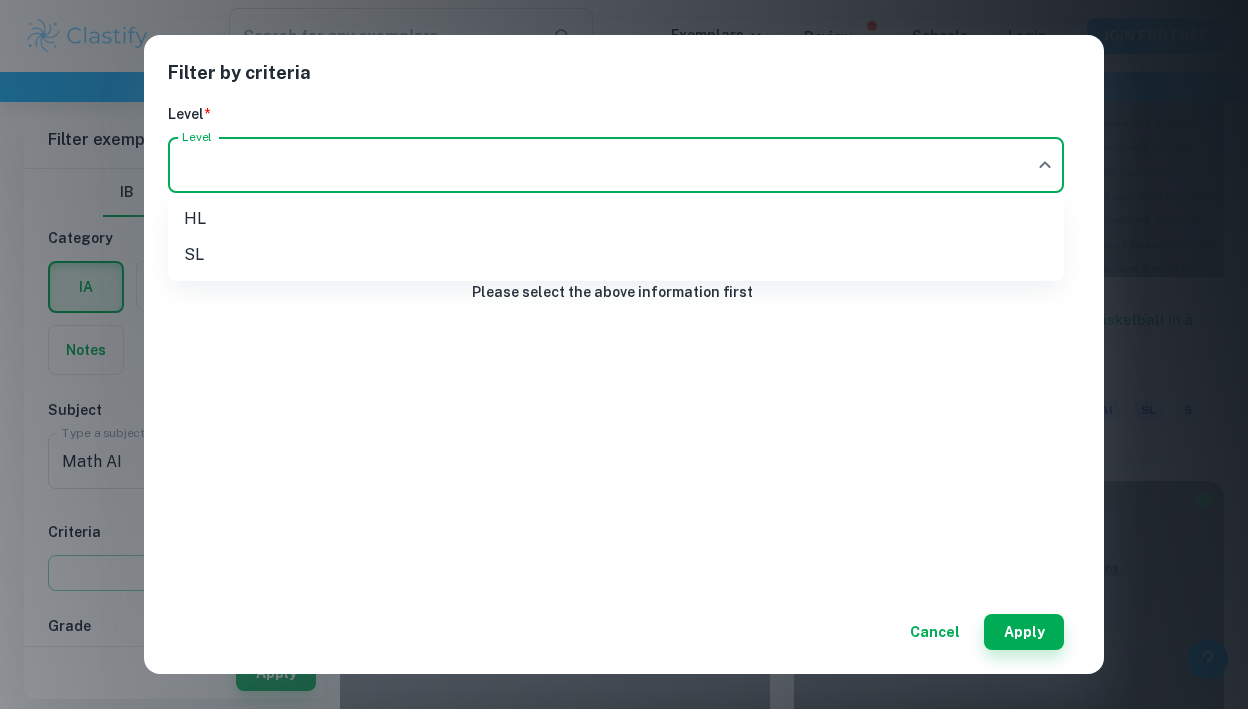 click on "We value your privacy We use cookies to enhance your browsing experience, serve personalised ads or content, and analyse our traffic. By clicking "Accept All", you consent to our use of cookies.   Cookie Policy Customise   Reject All   Accept All   Customise Consent Preferences   We use cookies to help you navigate efficiently and perform certain functions. You will find detailed information about all cookies under each consent category below. The cookies that are categorised as "Necessary" are stored on your browser as they are essential for enabling the basic functionalities of the site. ...  Show more For more information on how Google's third-party cookies operate and handle your data, see:   Google Privacy Policy Necessary Always Active Necessary cookies are required to enable the basic features of this site, such as providing secure log-in or adjusting your consent preferences. These cookies do not store any personally identifiable data. Functional Analytics Performance Advertisement Uncategorised" at bounding box center [624, -13426] 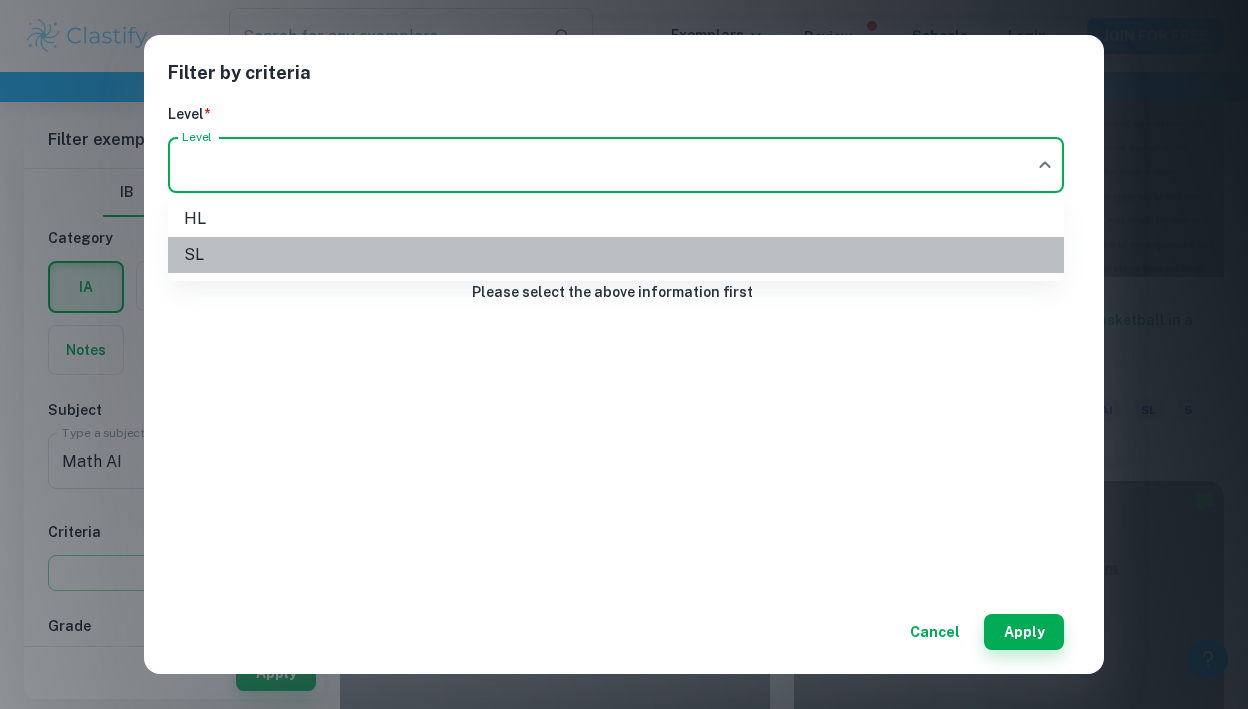 click on "SL" at bounding box center [616, 255] 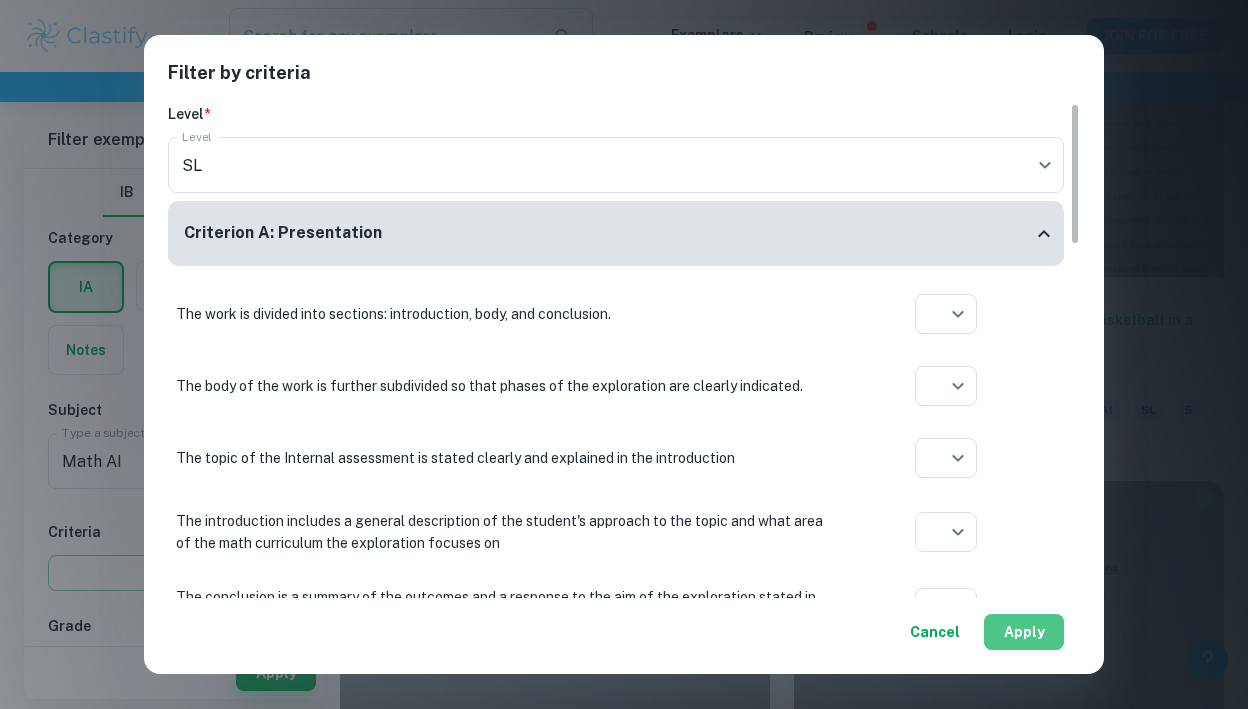 click on "Apply" at bounding box center (1024, 632) 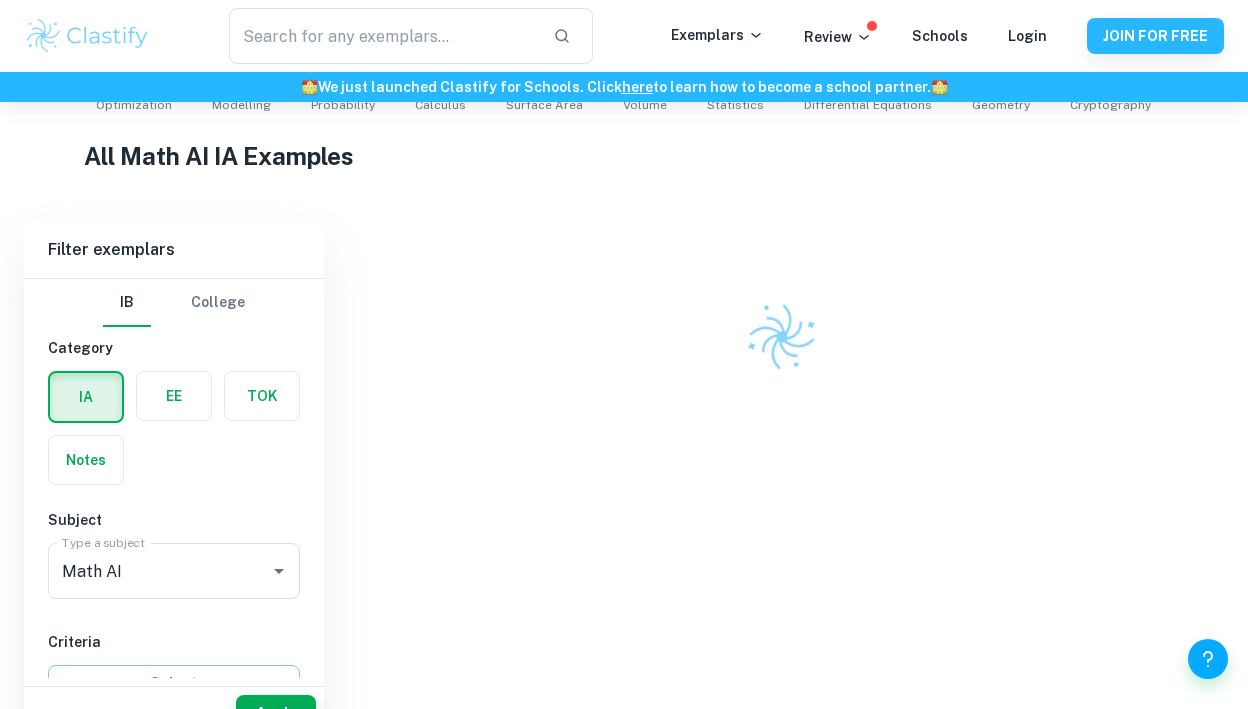scroll, scrollTop: 552, scrollLeft: 0, axis: vertical 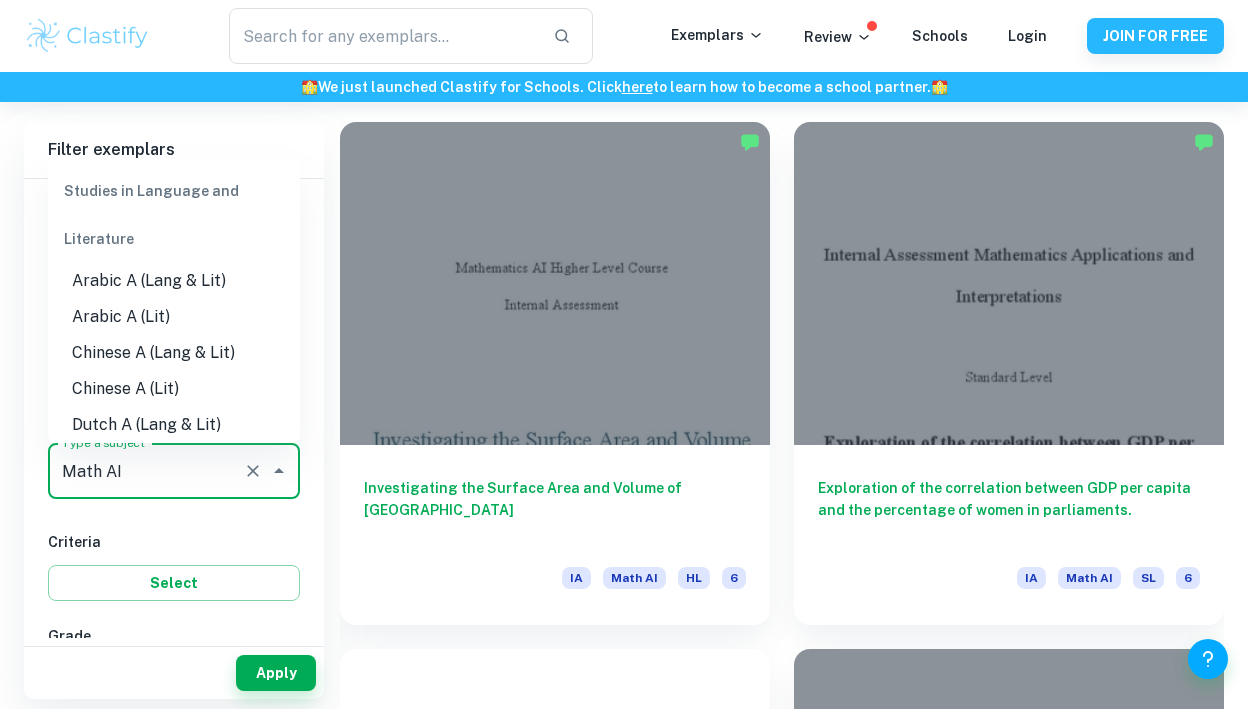 click on "Math AI" at bounding box center (146, 471) 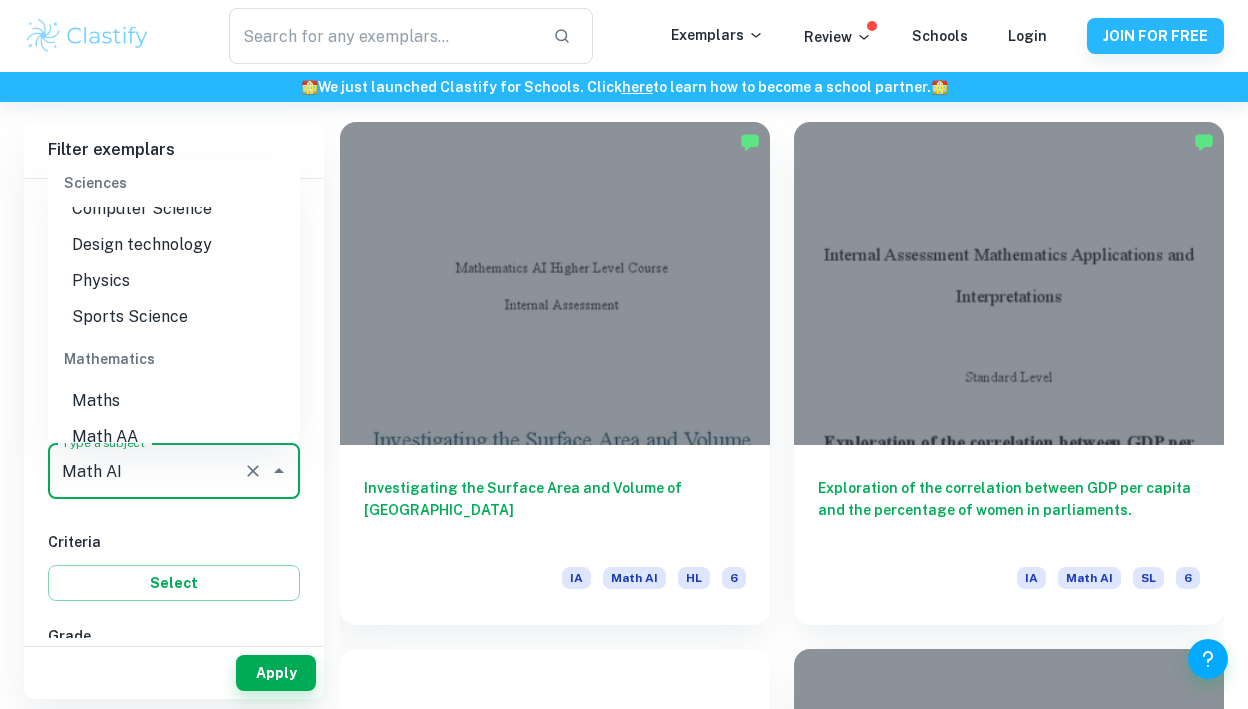 click on "IB College Category IA EE TOK Notes Subject Type a subject Math AI Type a subject Criteria Select Grade 7 6 5 4 3 2 1 Level HL SL Session May 2026 May 2025 November 2024 May 2024 November 2023 May 2023 November 2022 May 2022 November 2021 May 2021 Other" at bounding box center (174, 757) 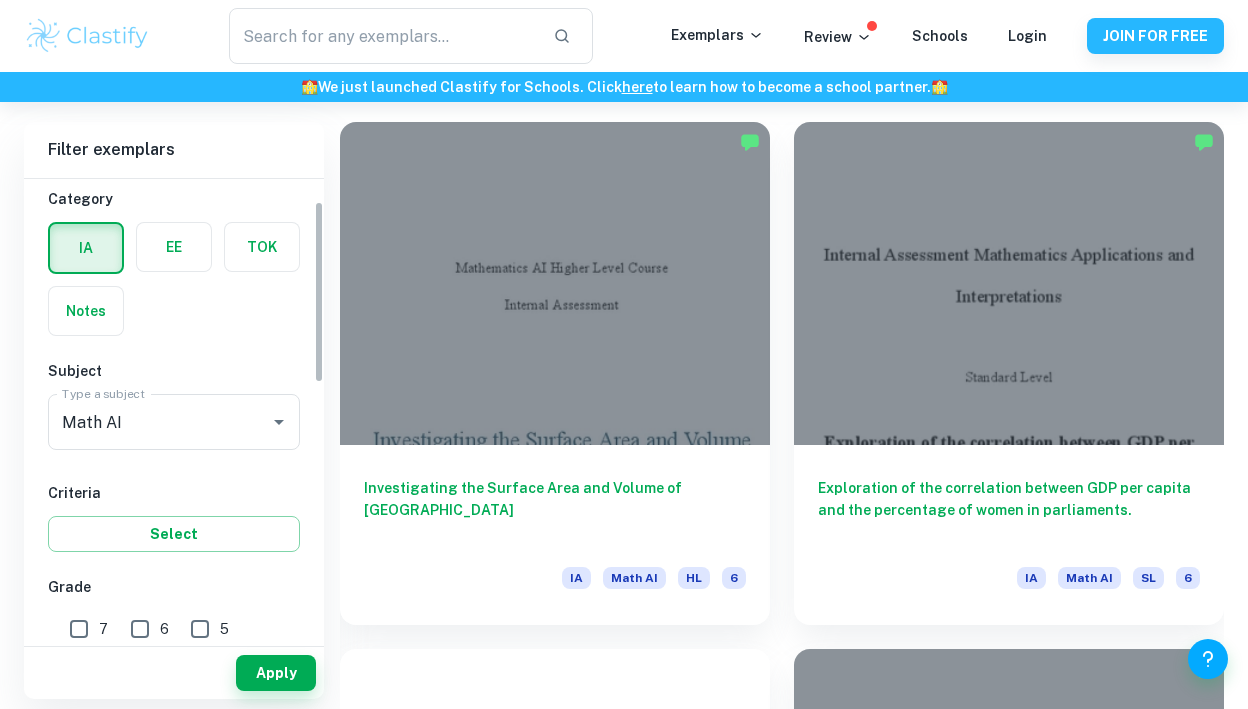 scroll, scrollTop: 58, scrollLeft: 0, axis: vertical 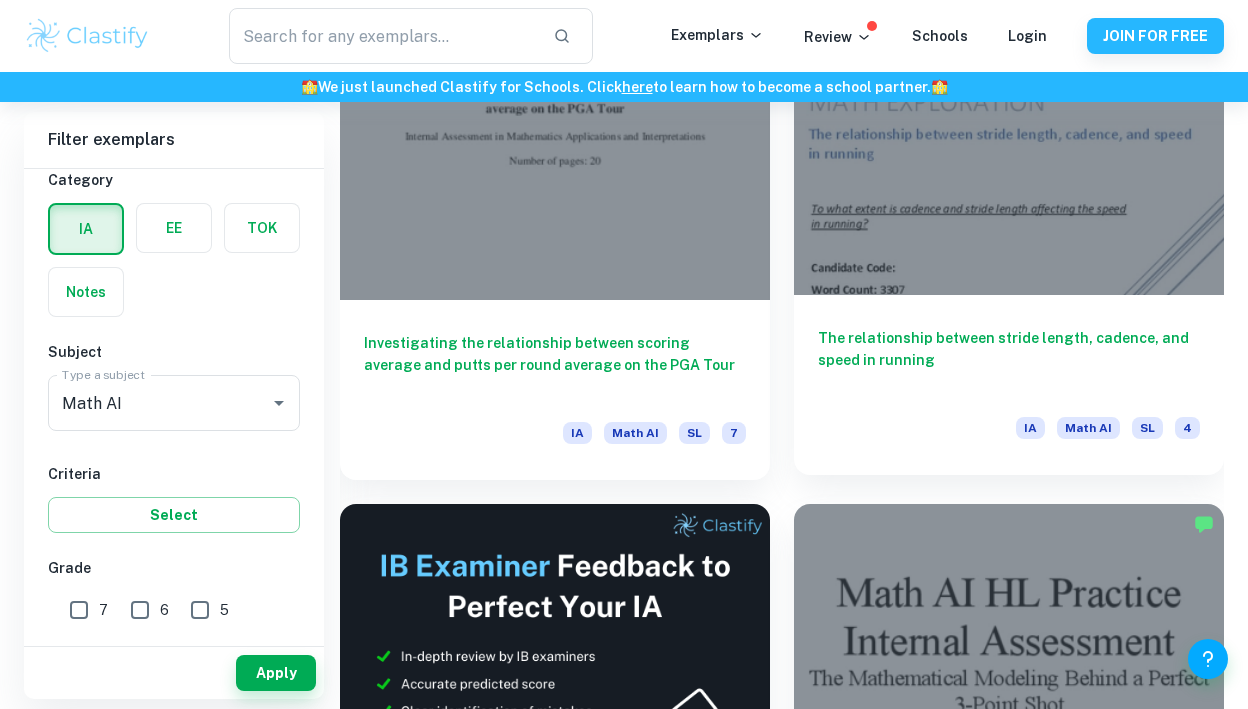 click at bounding box center [1009, 133] 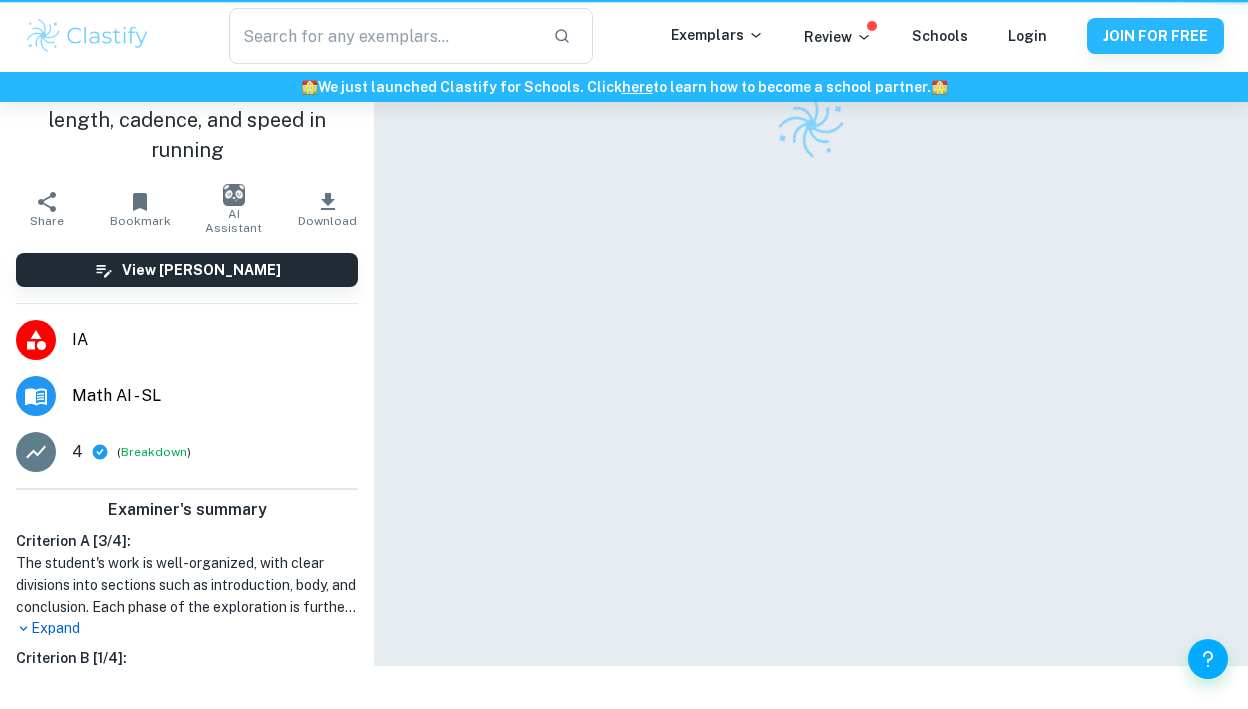 scroll, scrollTop: 0, scrollLeft: 0, axis: both 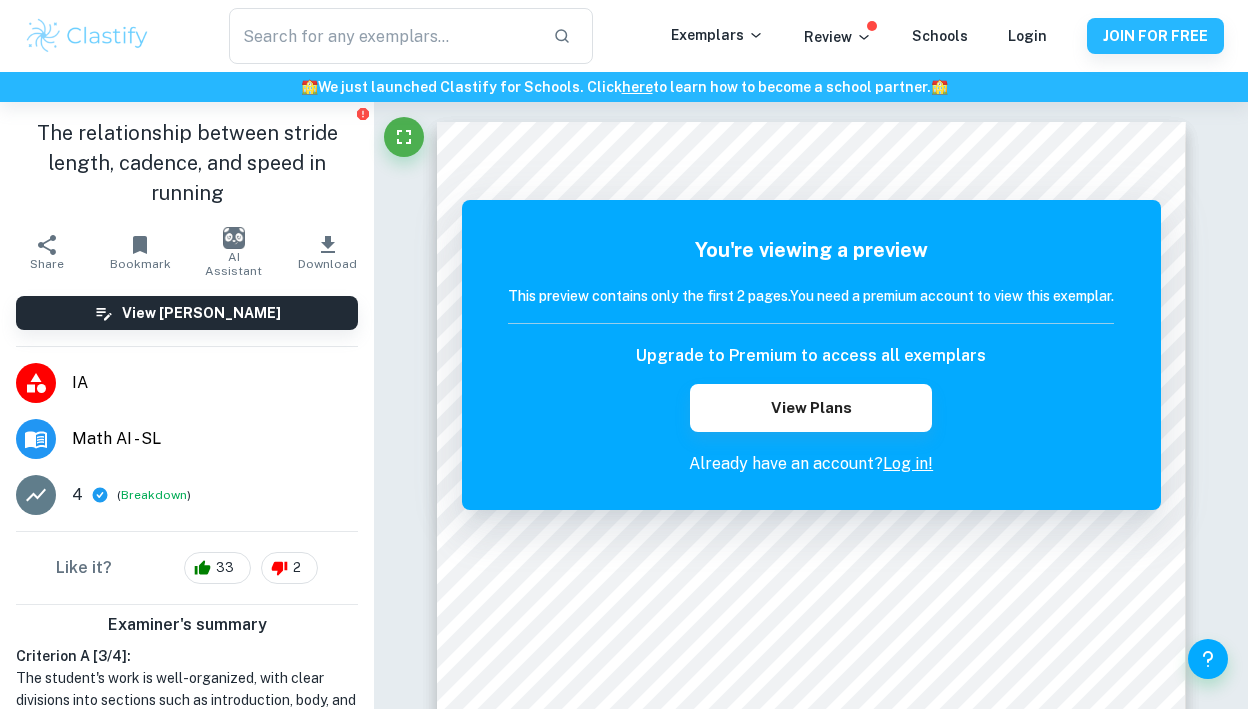 click 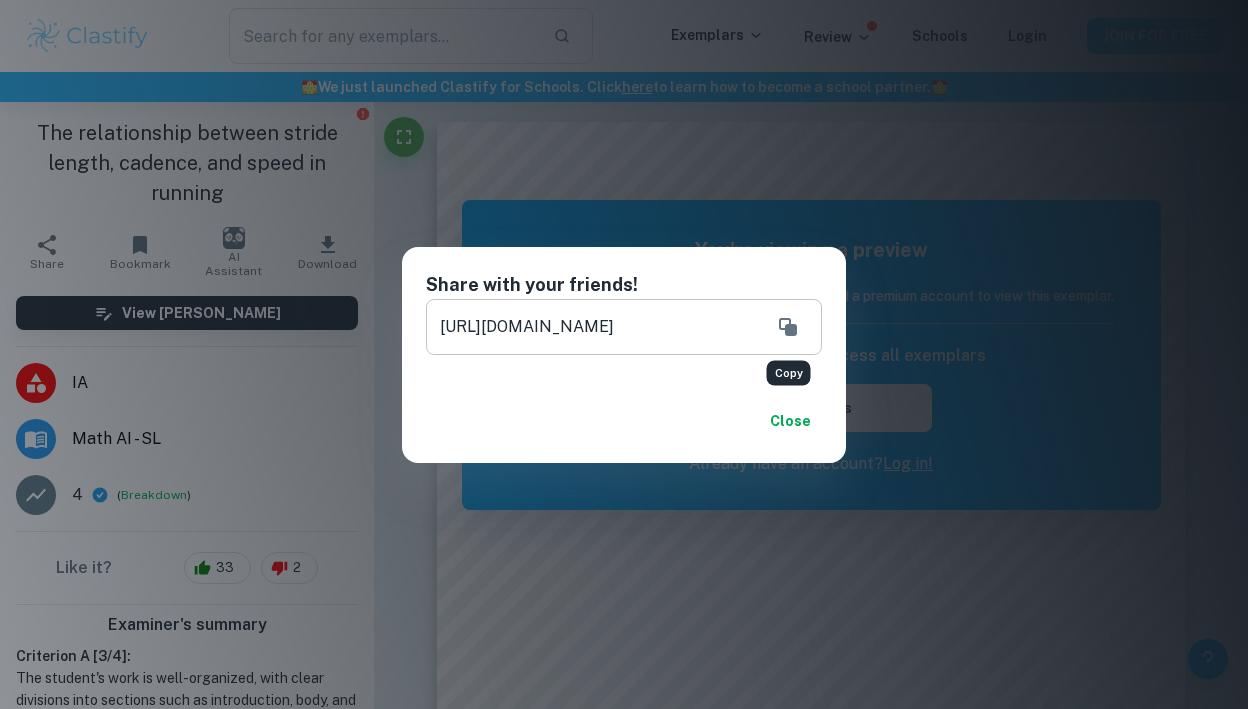 click 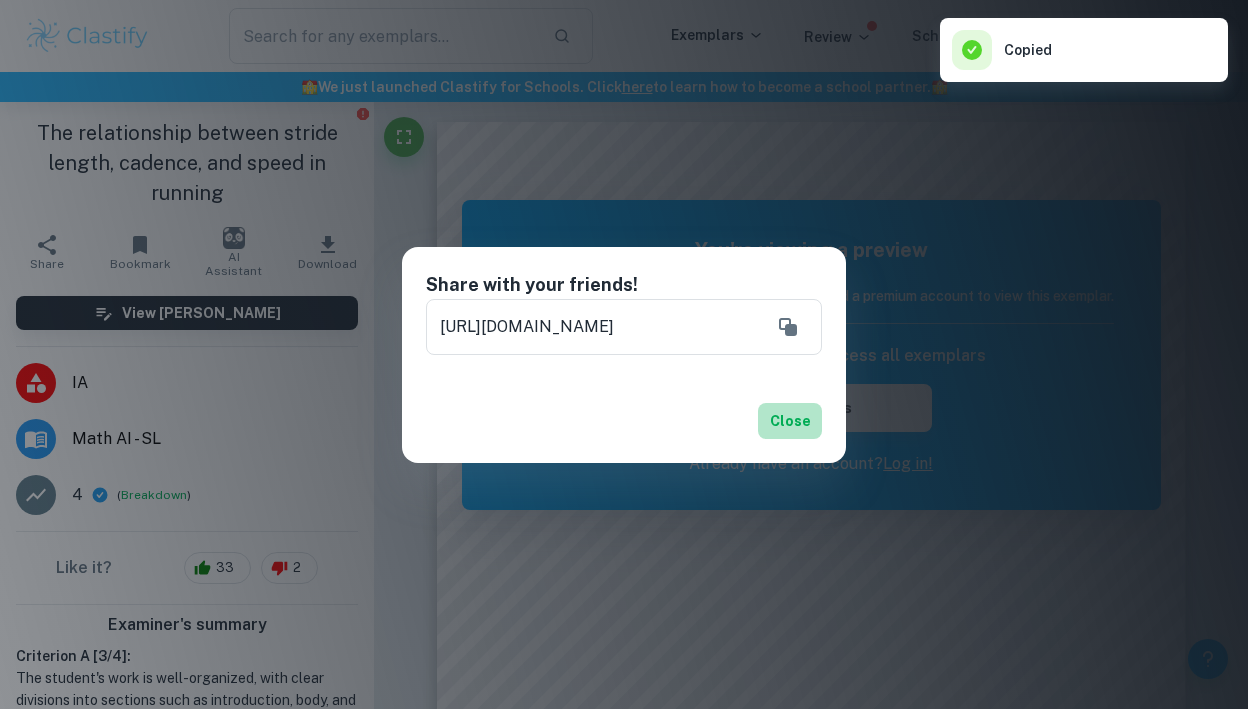 click on "Close" at bounding box center (790, 421) 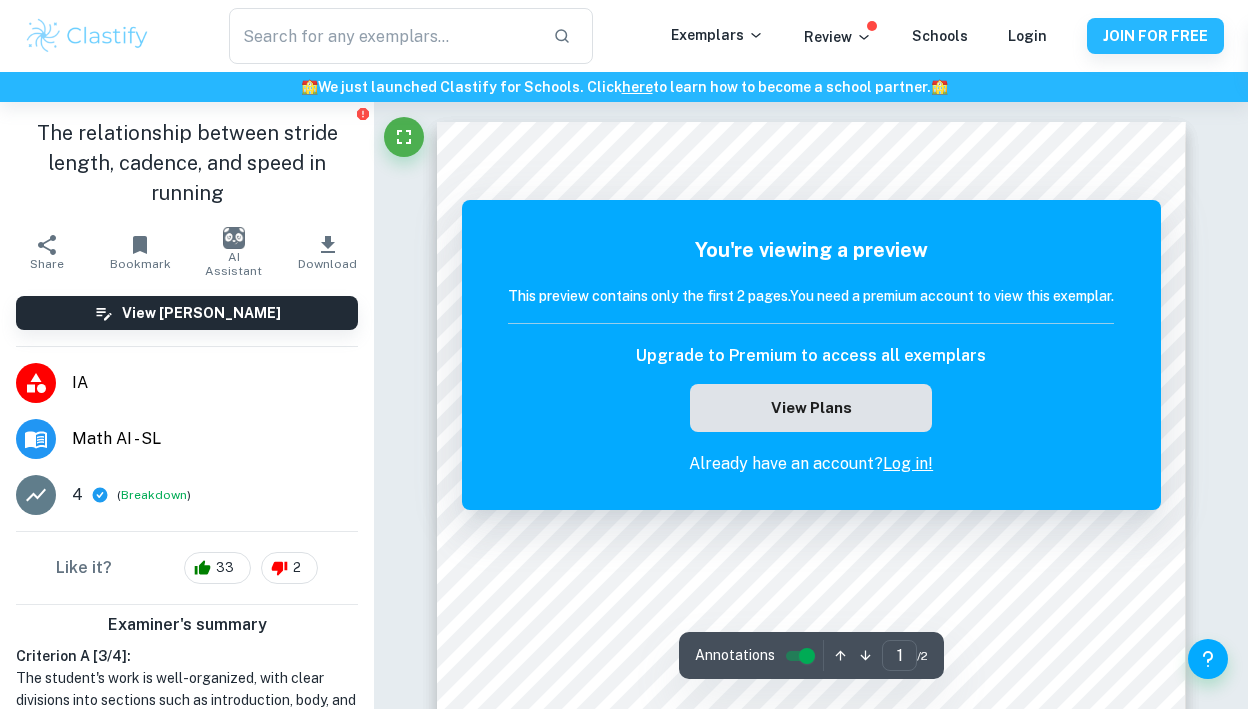 click on "View Plans" at bounding box center (811, 408) 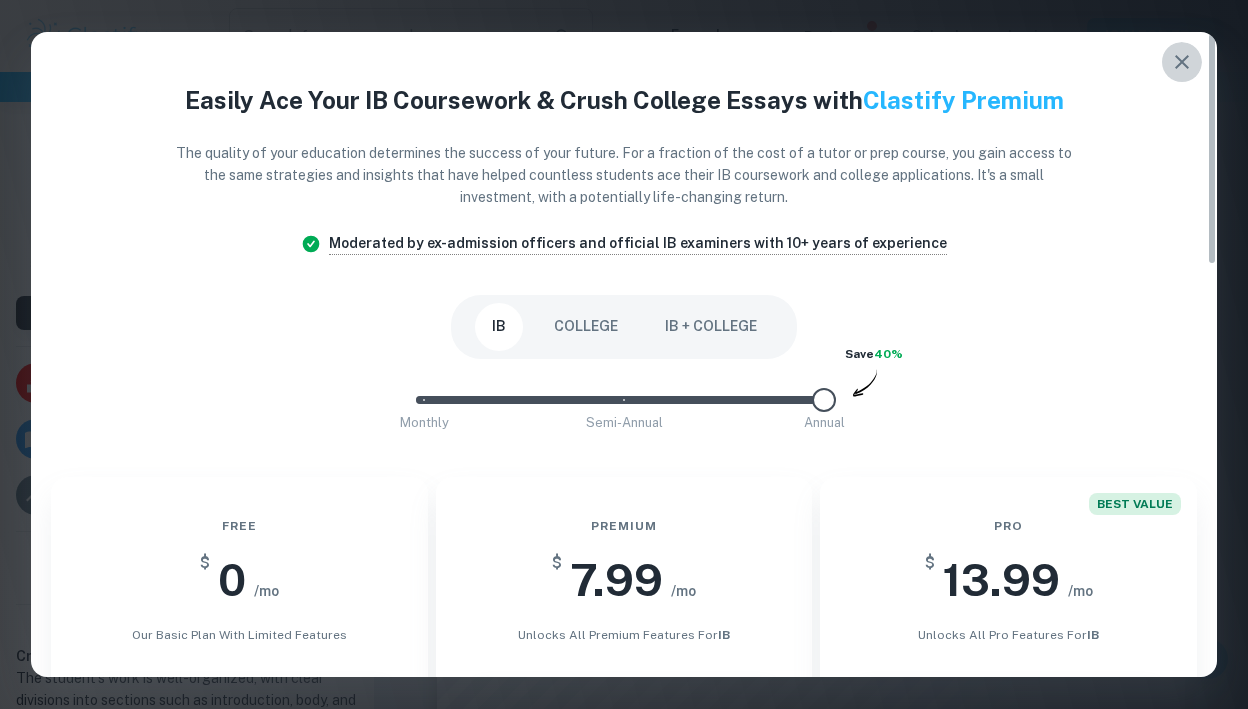 click 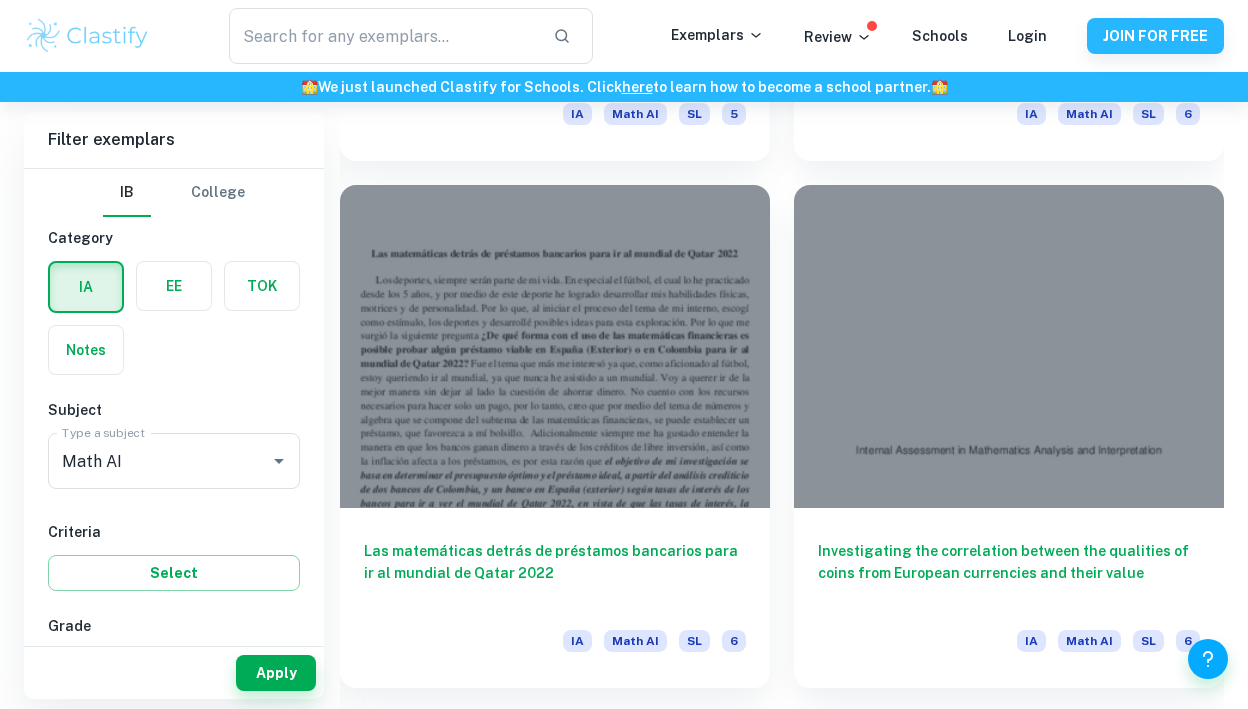 scroll, scrollTop: 28938, scrollLeft: 0, axis: vertical 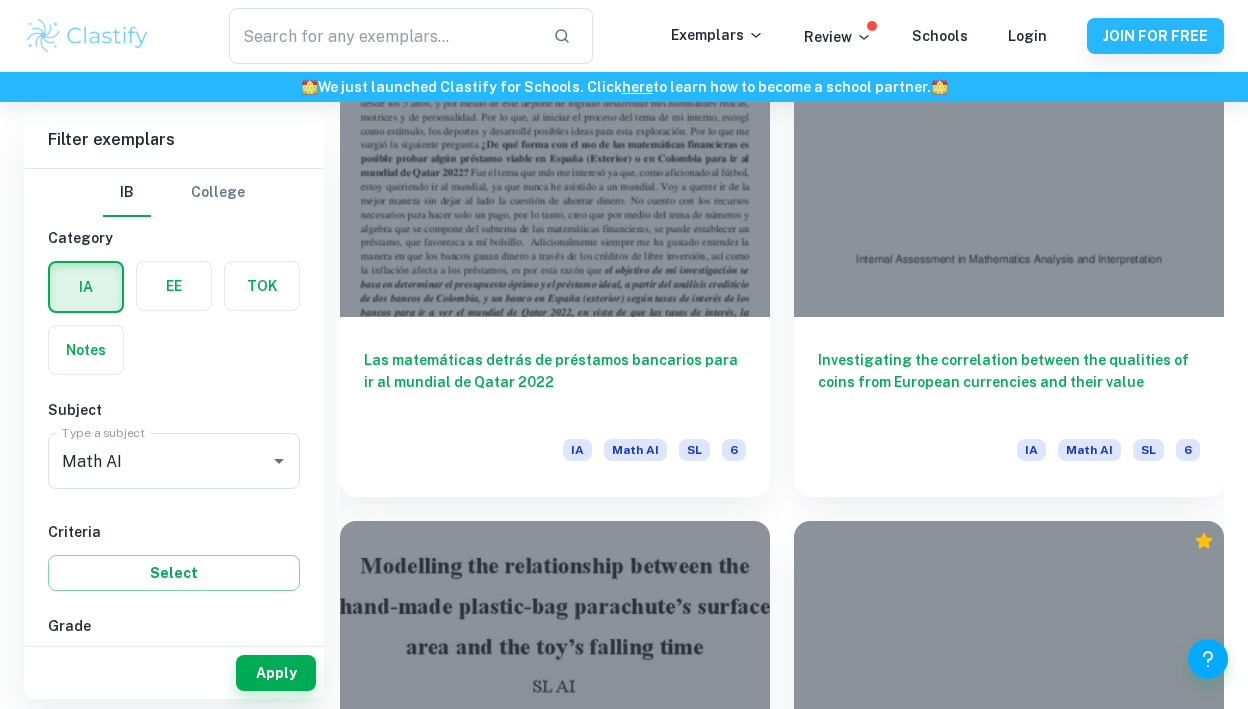 click on "Exploration Into Modeling a Population Pyramid IA Math AI SL 6" at bounding box center (997, 760) 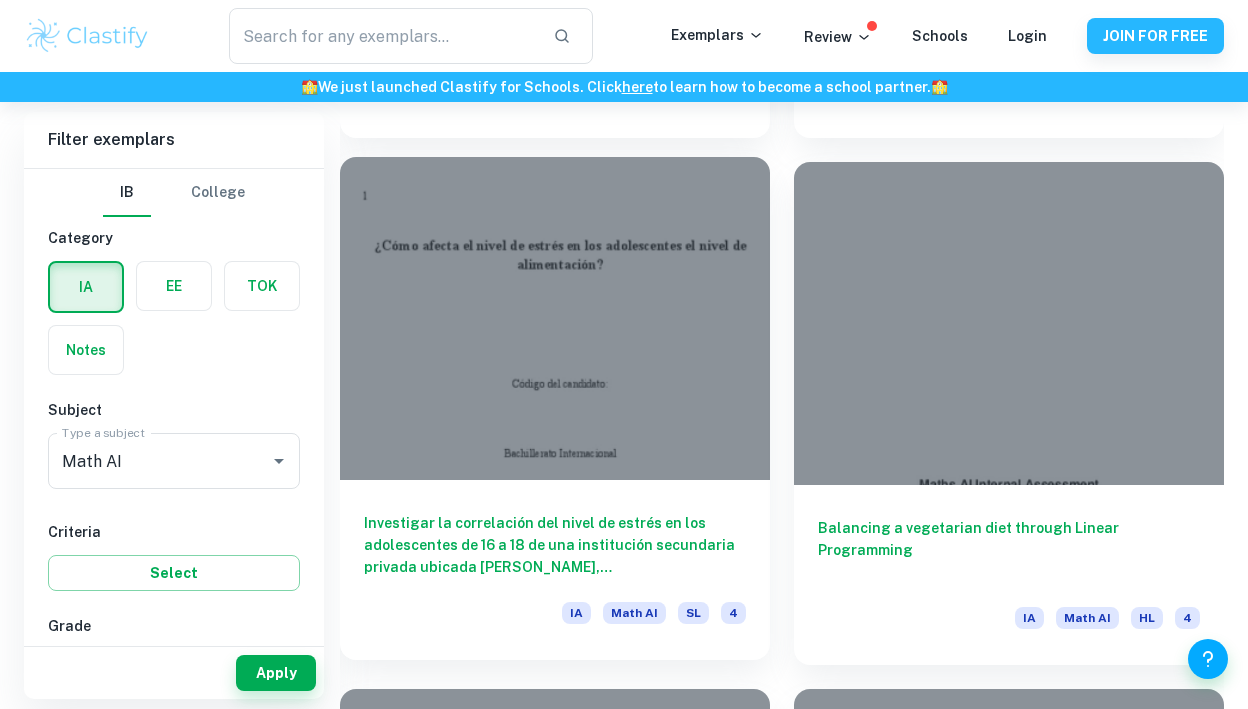 scroll, scrollTop: 33134, scrollLeft: 0, axis: vertical 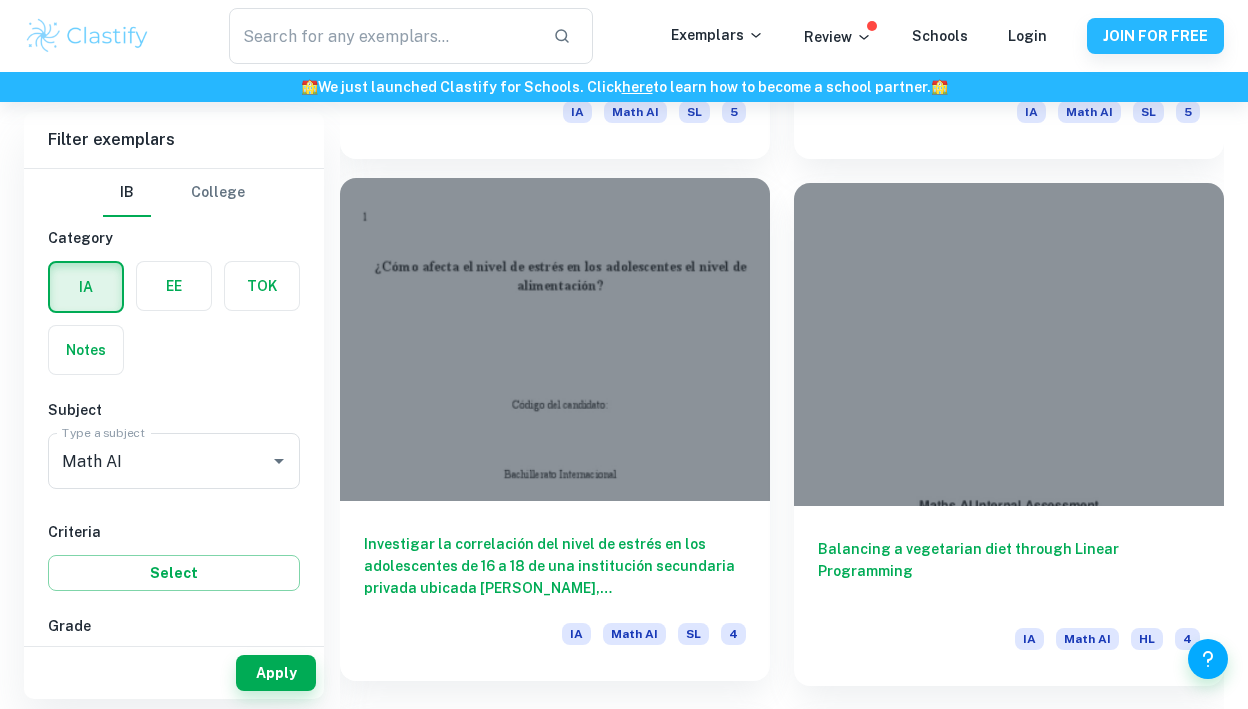 click on "Investigar la correlación del nivel de estrés en los adolescentes de 16 a 18 de una institución secundaria privada ubicada Heredia, Costa Rica, y cómo esto afecta el tener una buena dieta alimenticia  IA Math AI SL 4" at bounding box center (555, 591) 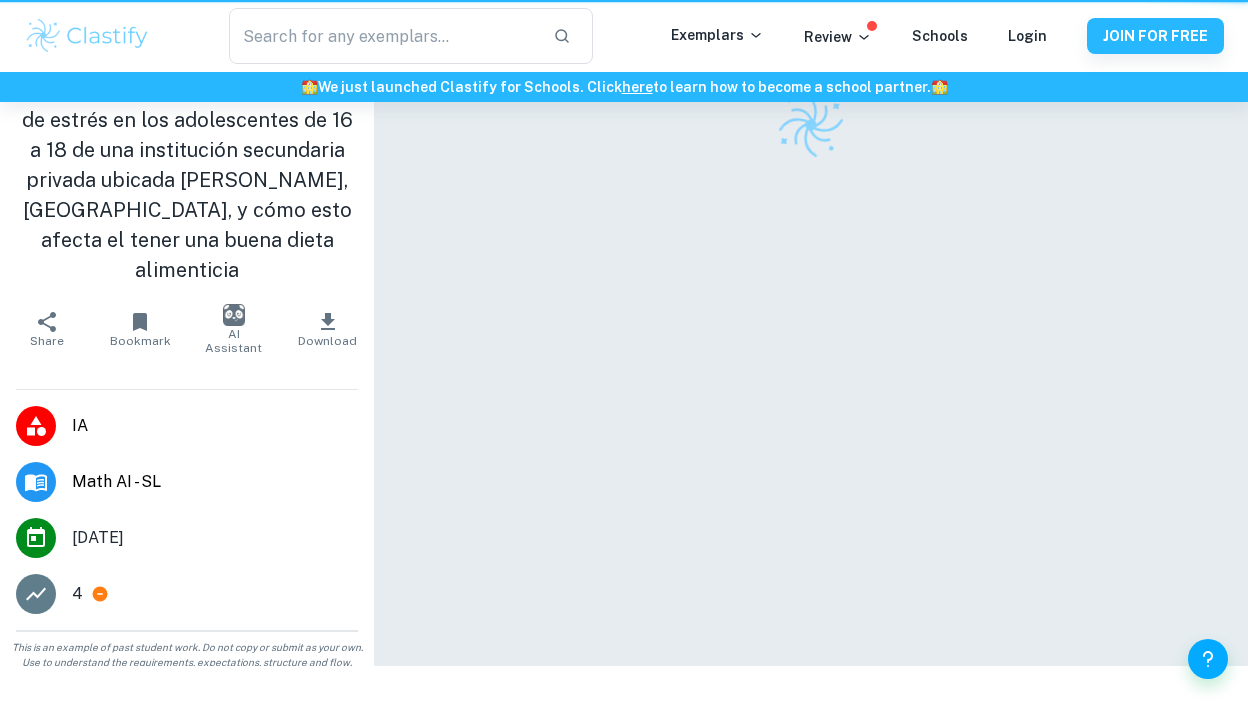 scroll, scrollTop: 0, scrollLeft: 0, axis: both 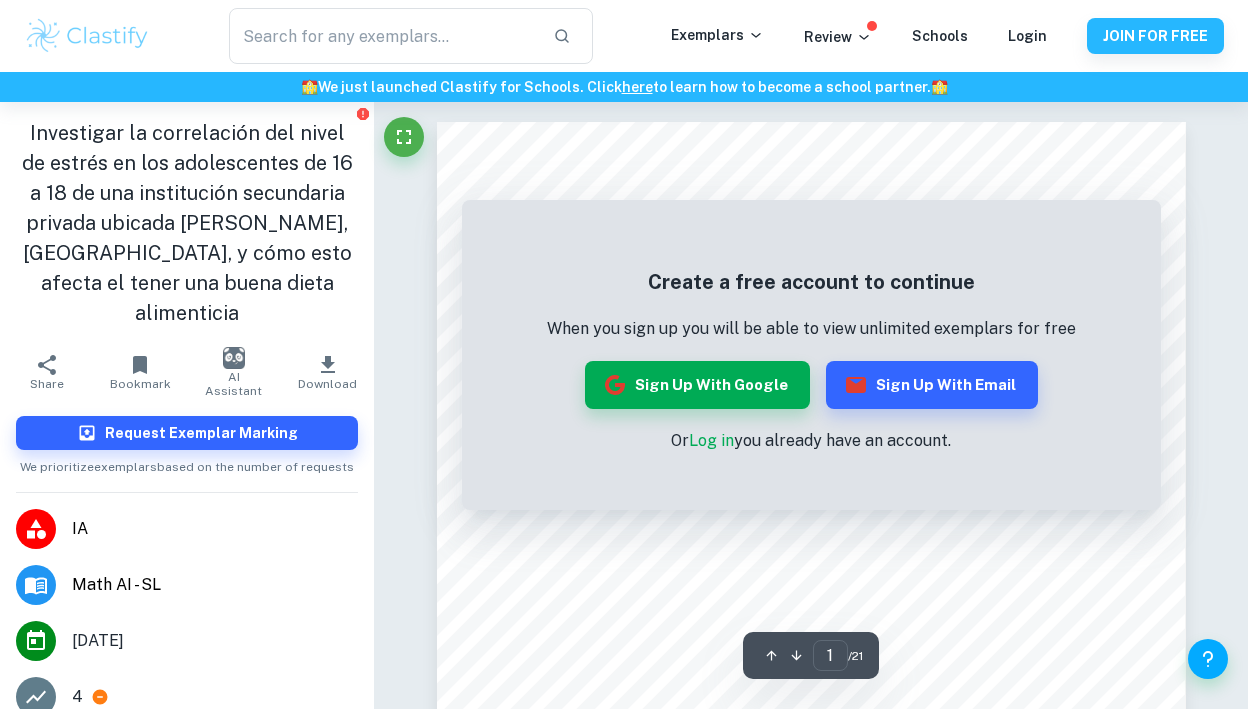 click on "Share" at bounding box center [47, 372] 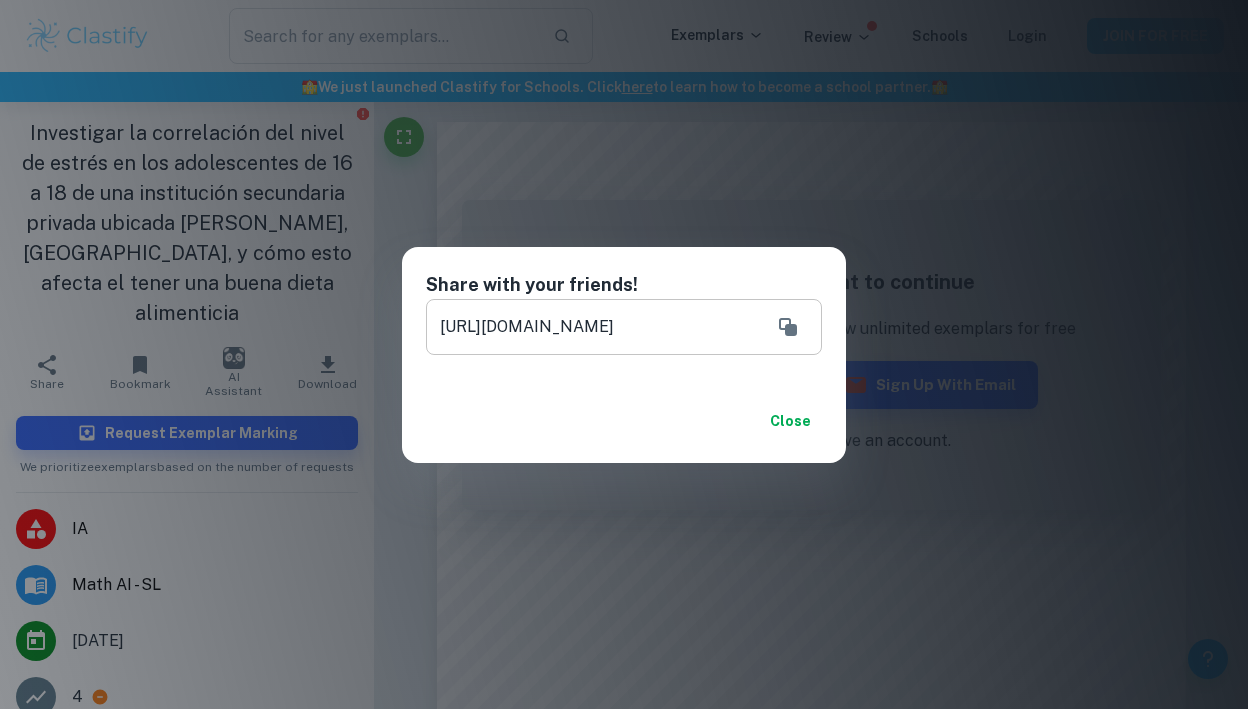 click 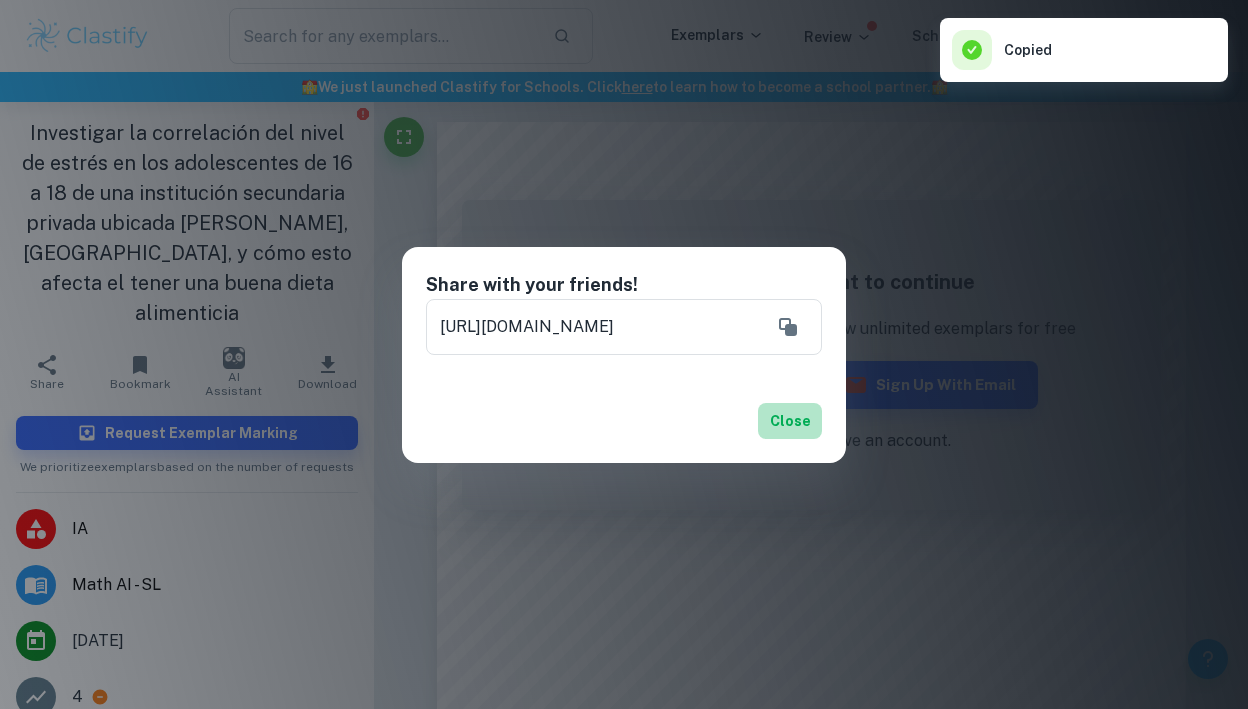 click on "Close" at bounding box center (790, 421) 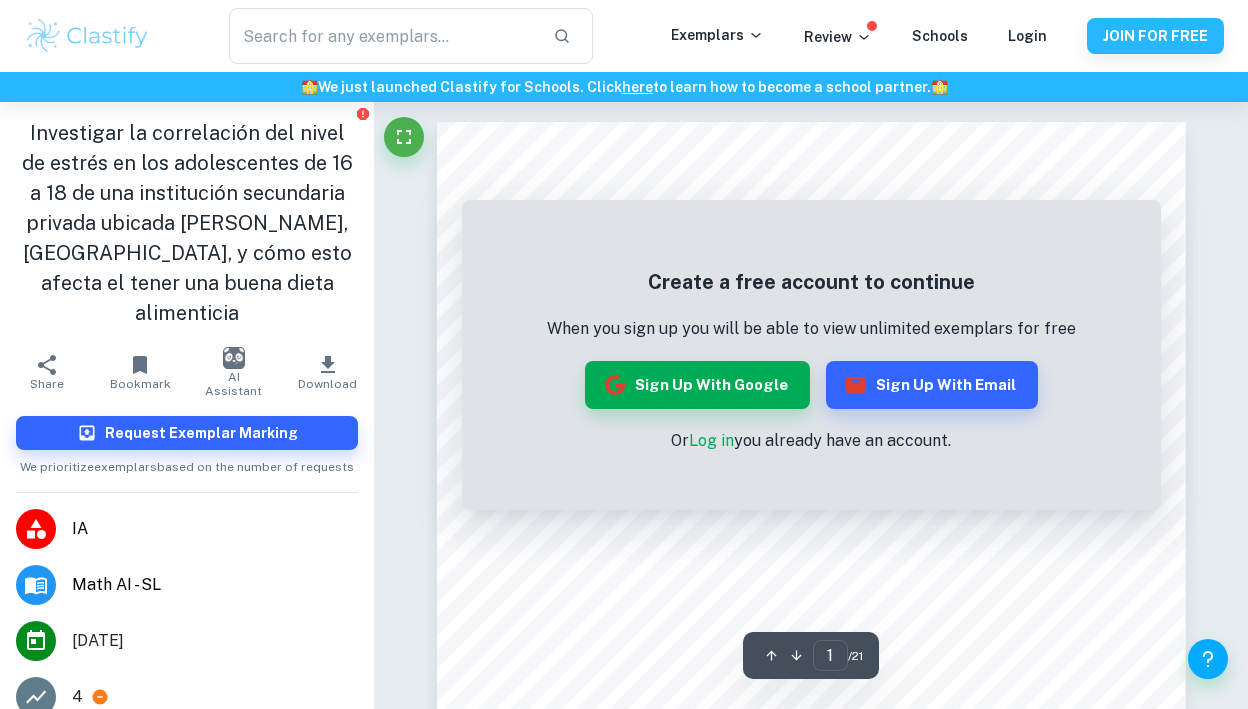 click on "Investigar la correlación del nivel de estrés en los adolescentes de 16 a 18 de una institución secundaria privada ubicada [PERSON_NAME], [PERSON_NAME][GEOGRAPHIC_DATA], y cómo esto afecta el tener una buena dieta alimenticia" at bounding box center [187, 223] 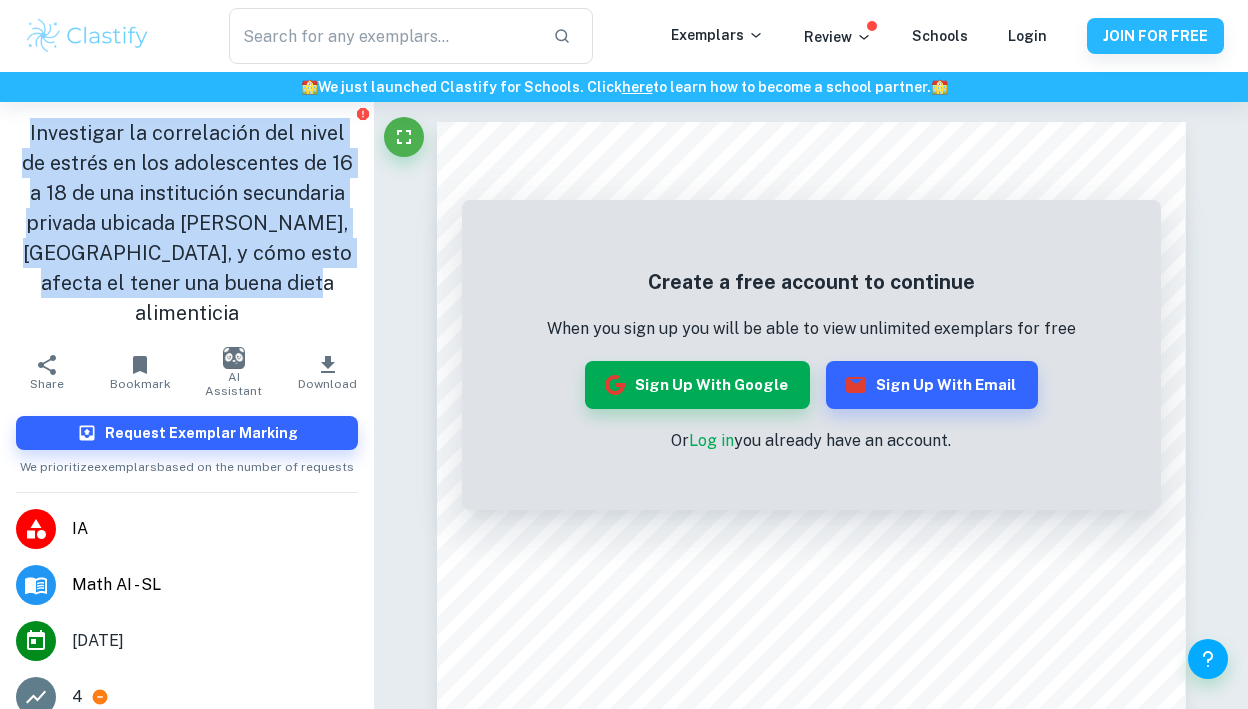 drag, startPoint x: 294, startPoint y: 288, endPoint x: 18, endPoint y: 141, distance: 312.70593 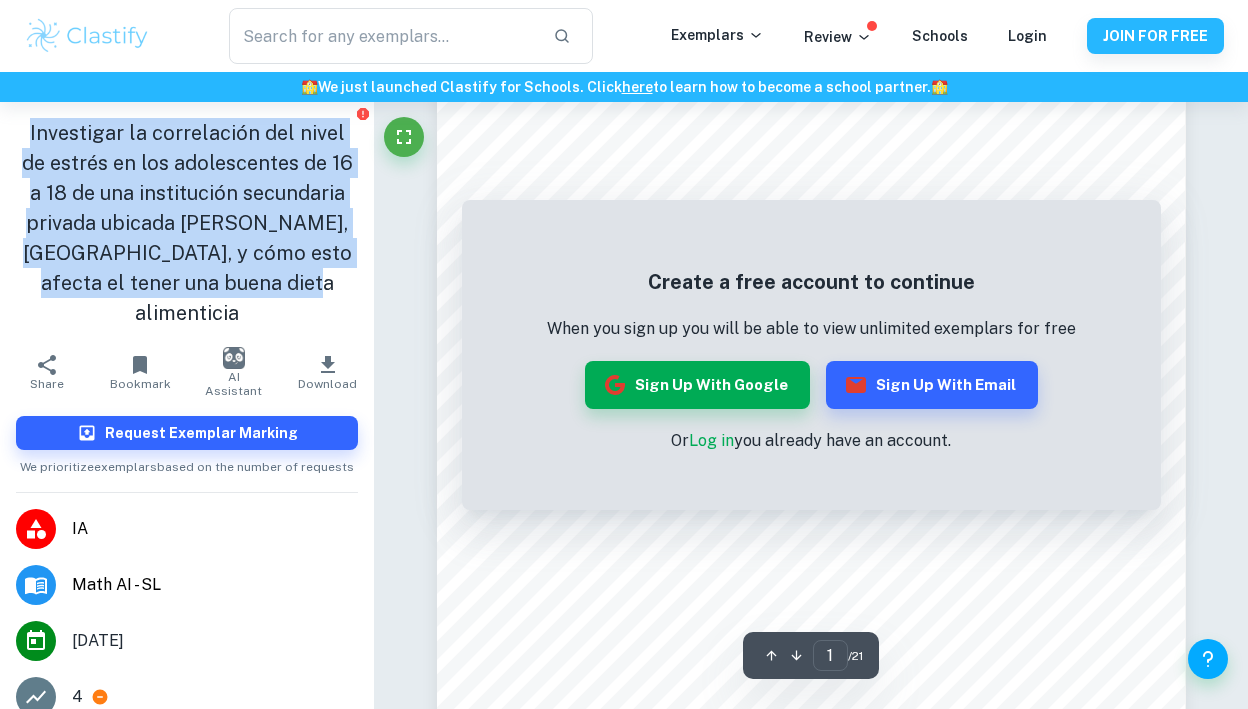 scroll, scrollTop: 83, scrollLeft: 0, axis: vertical 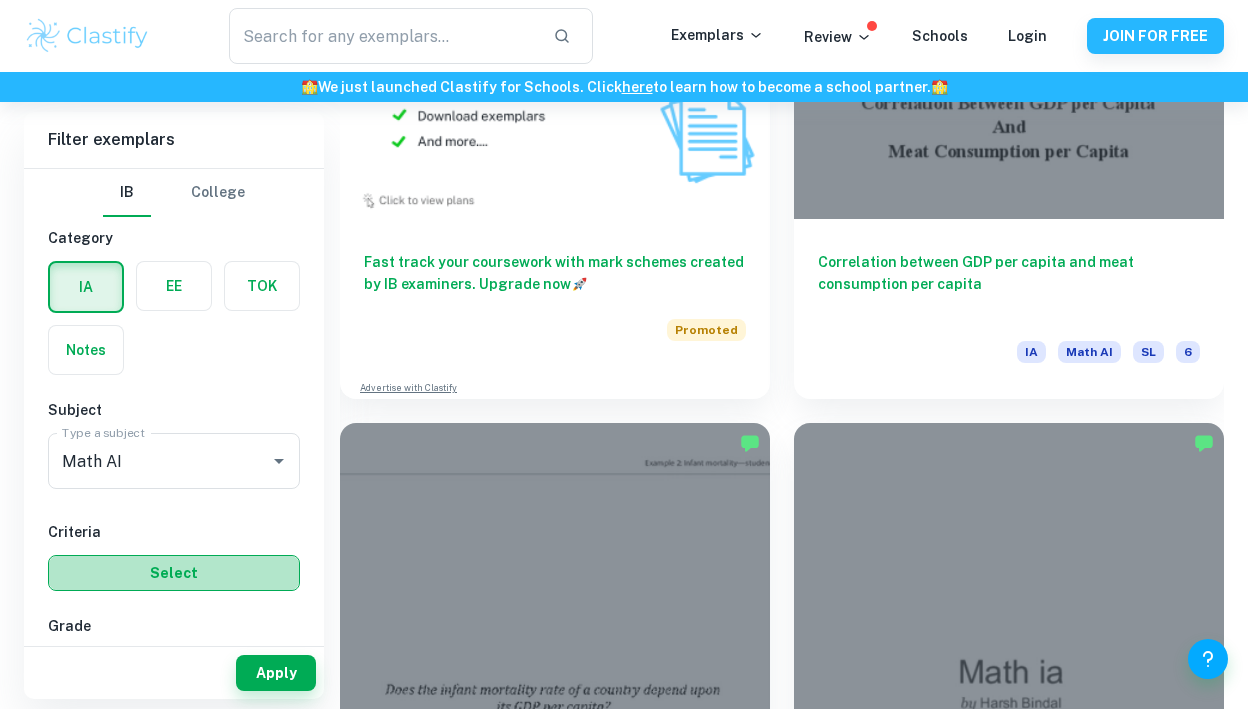 click on "Select" at bounding box center (174, 573) 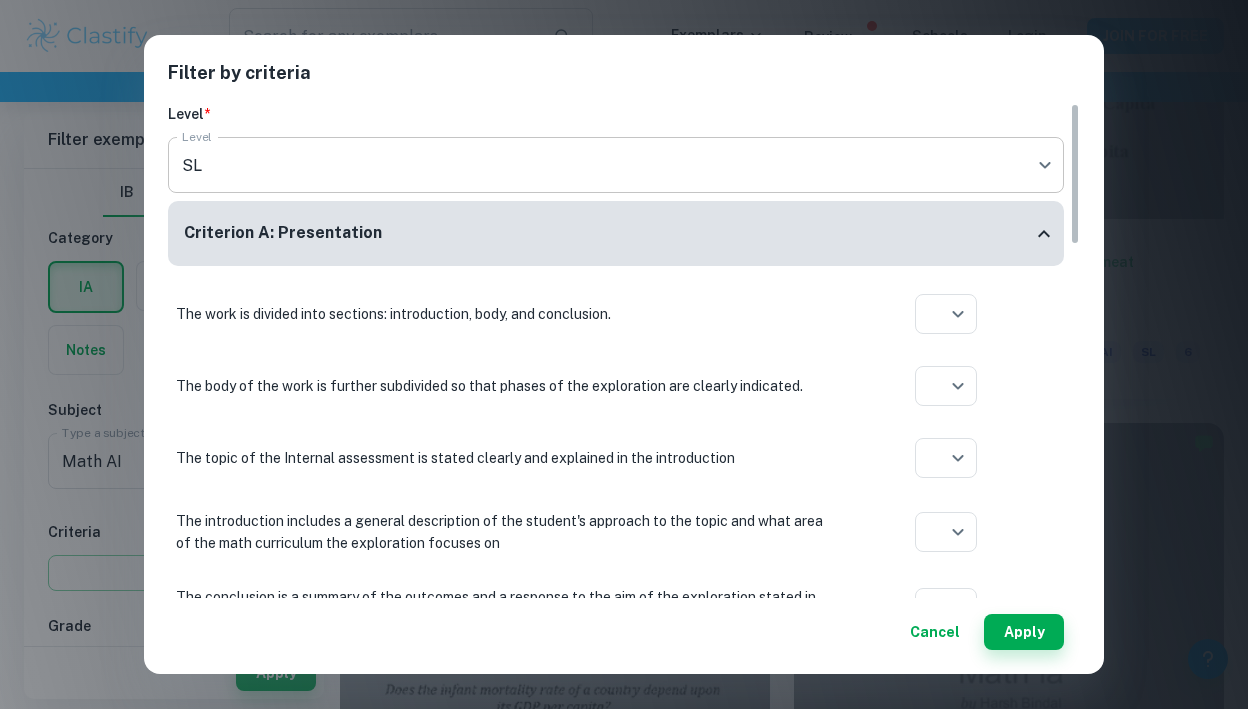 click on "We value your privacy We use cookies to enhance your browsing experience, serve personalised ads or content, and analyse our traffic. By clicking "Accept All", you consent to our use of cookies.   Cookie Policy Customise   Reject All   Accept All   Customise Consent Preferences   We use cookies to help you navigate efficiently and perform certain functions. You will find detailed information about all cookies under each consent category below. The cookies that are categorised as "Necessary" are stored on your browser as they are essential for enabling the basic functionalities of the site. ...  Show more For more information on how Google's third-party cookies operate and handle your data, see:   Google Privacy Policy Necessary Always Active Necessary cookies are required to enable the basic features of this site, such as providing secure log-in or adjusting your consent preferences. These cookies do not store any personally identifiable data. Functional Analytics Performance Advertisement Uncategorised" at bounding box center [624, -18749] 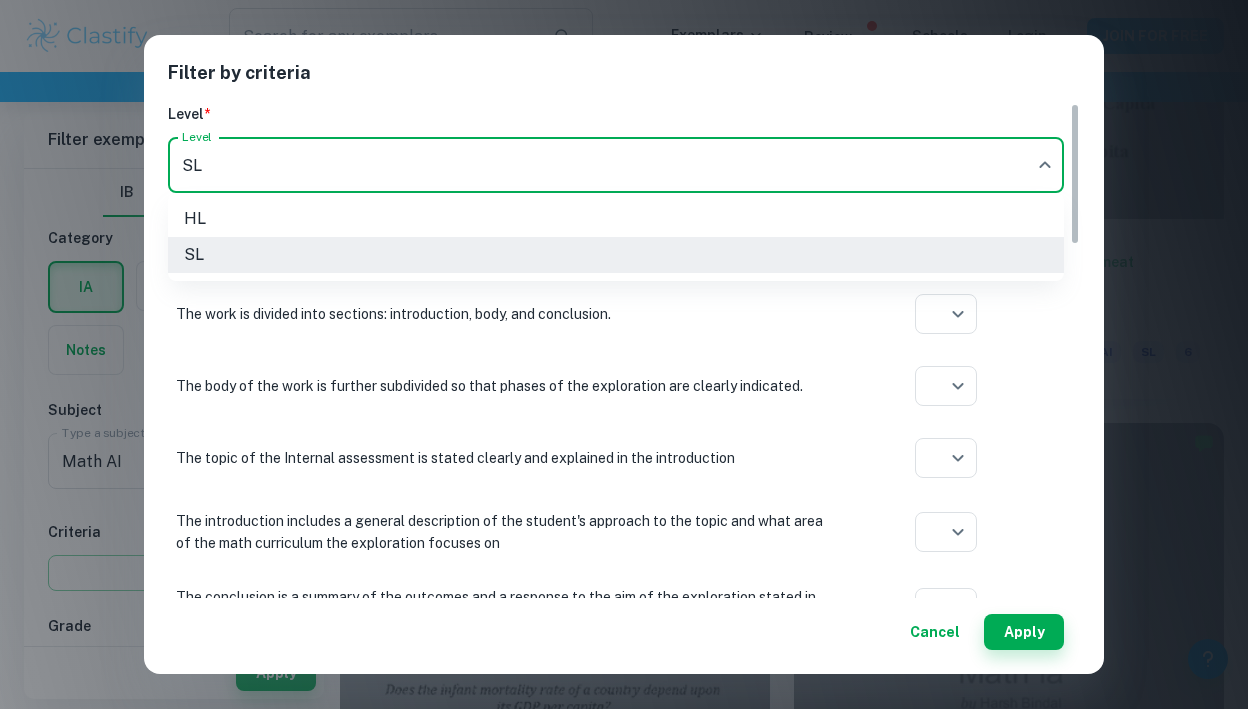 click at bounding box center (624, 354) 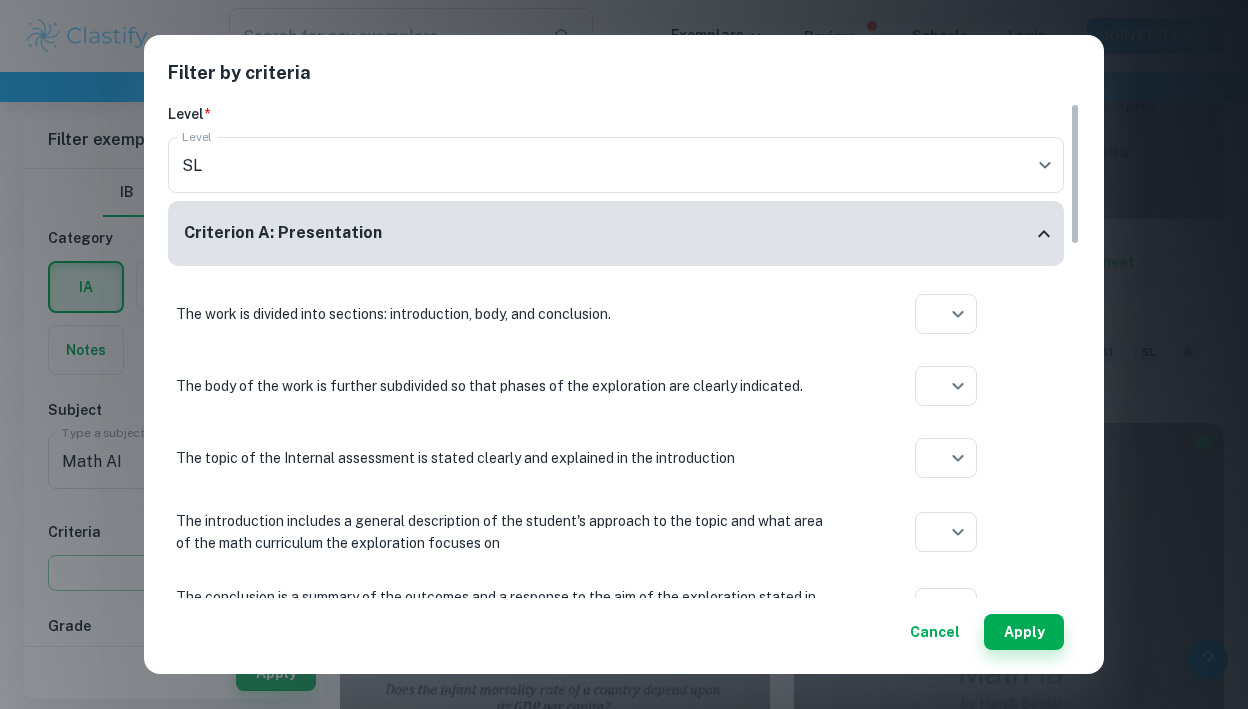 click on "Cancel Apply" at bounding box center [624, 624] 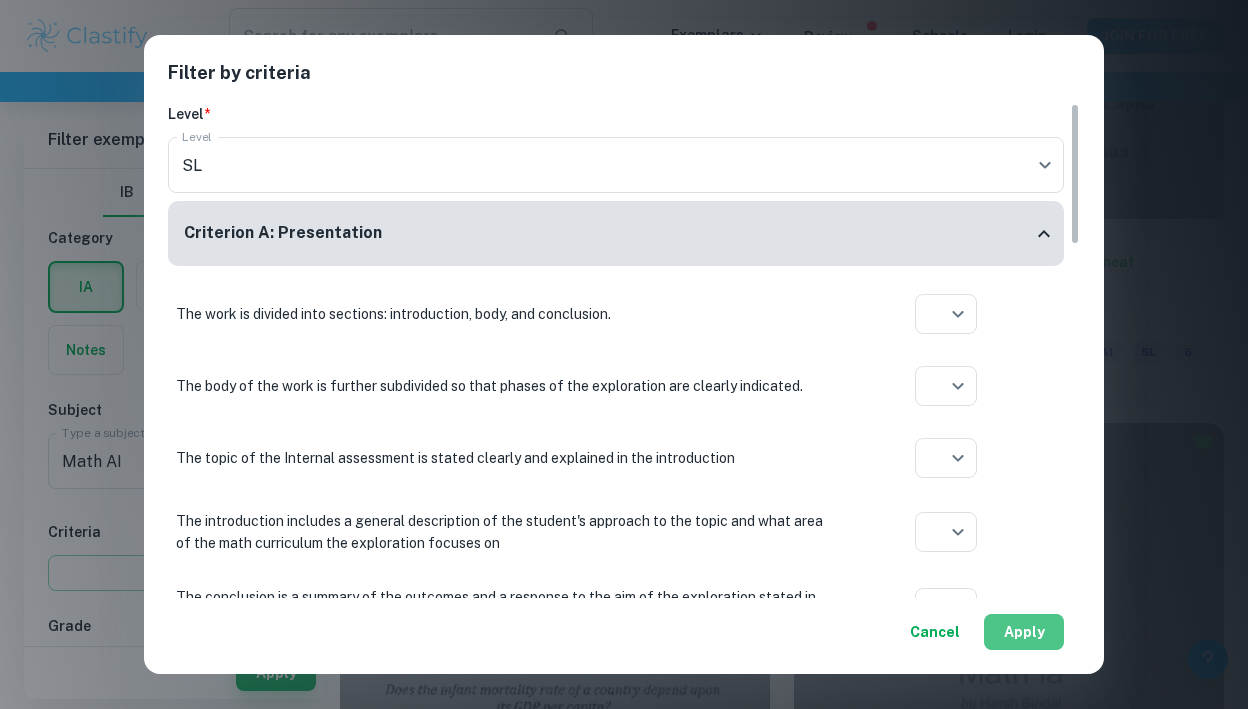 click on "Apply" at bounding box center (1024, 632) 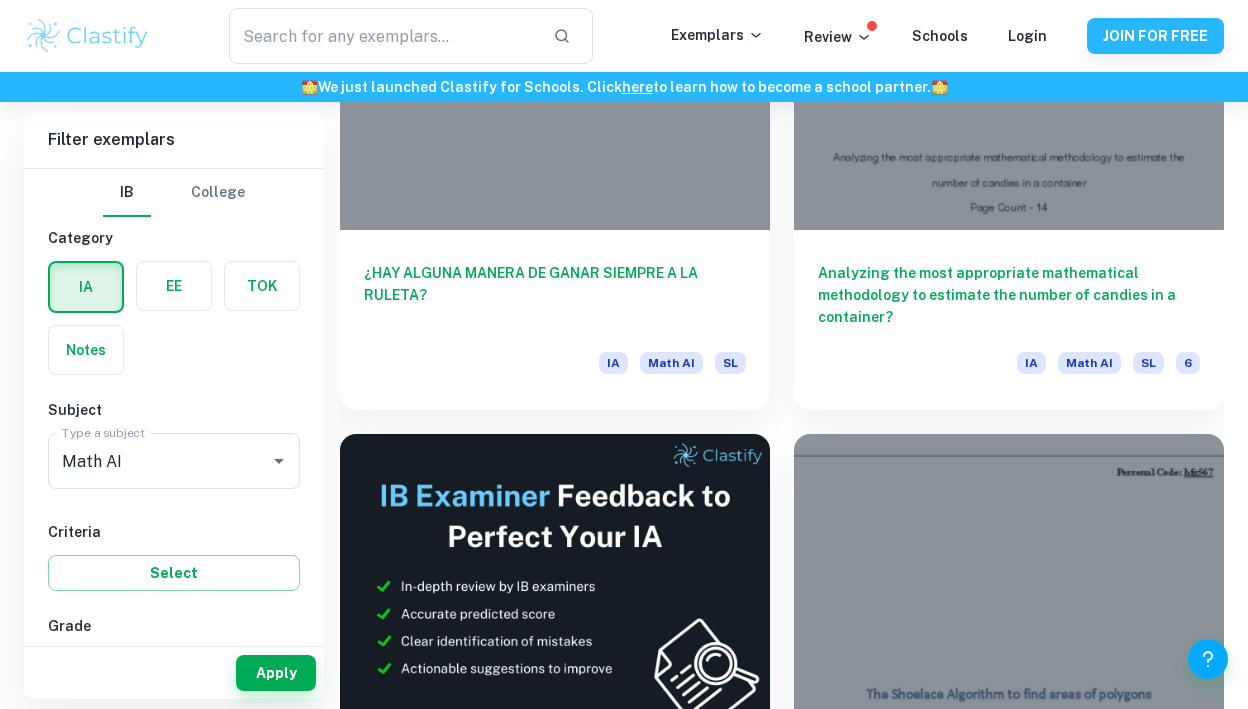 scroll, scrollTop: 42890, scrollLeft: 0, axis: vertical 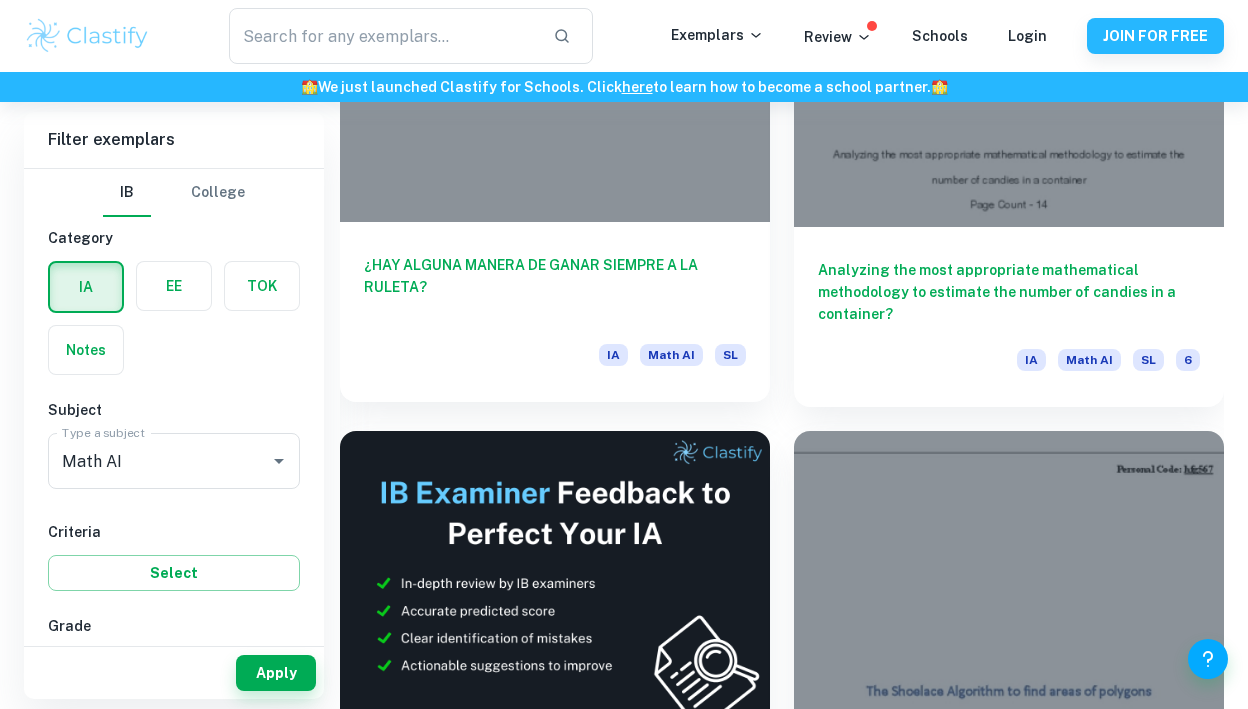 click on "¿HAY ALGUNA MANERA DE GANAR SIEMPRE A LA RULETA?" at bounding box center [555, 287] 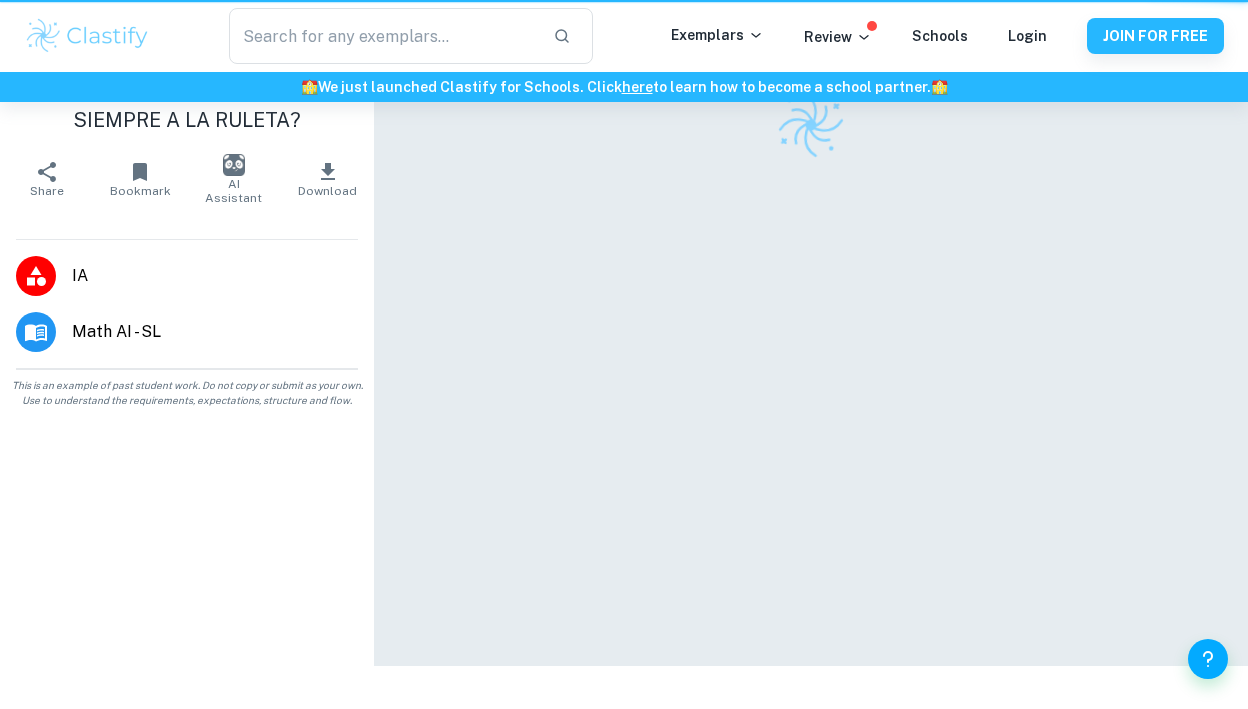 scroll, scrollTop: 0, scrollLeft: 0, axis: both 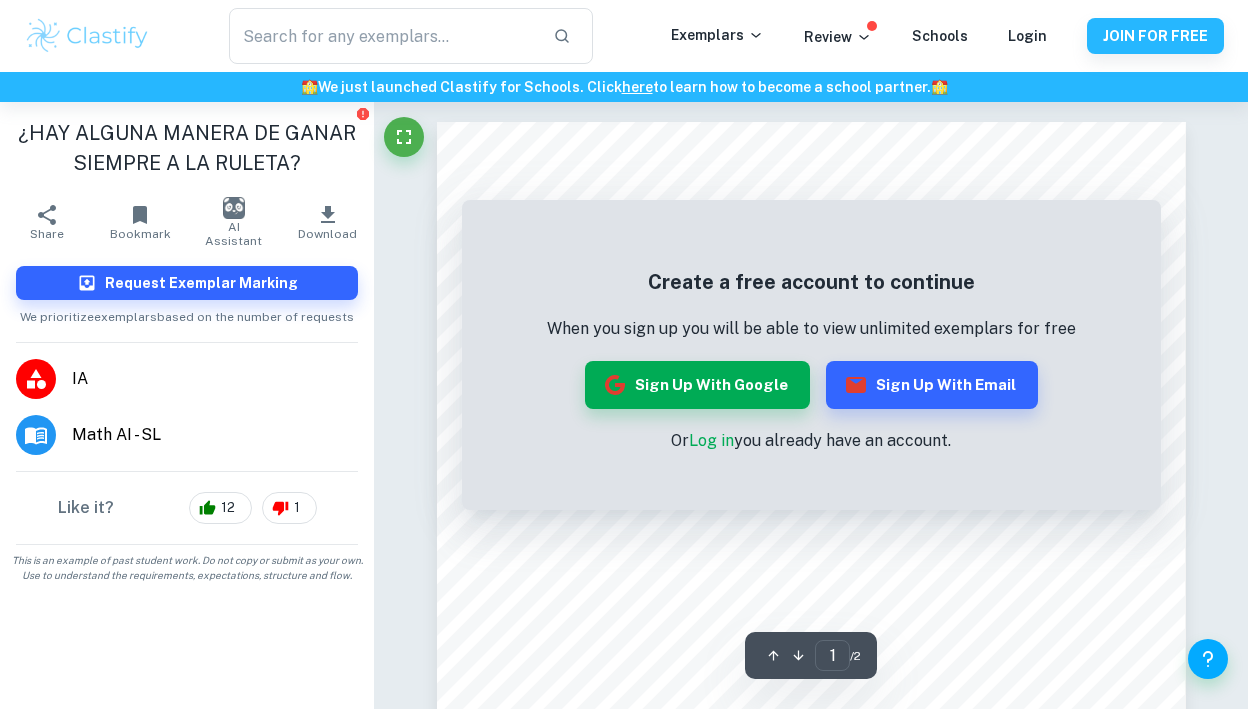 click 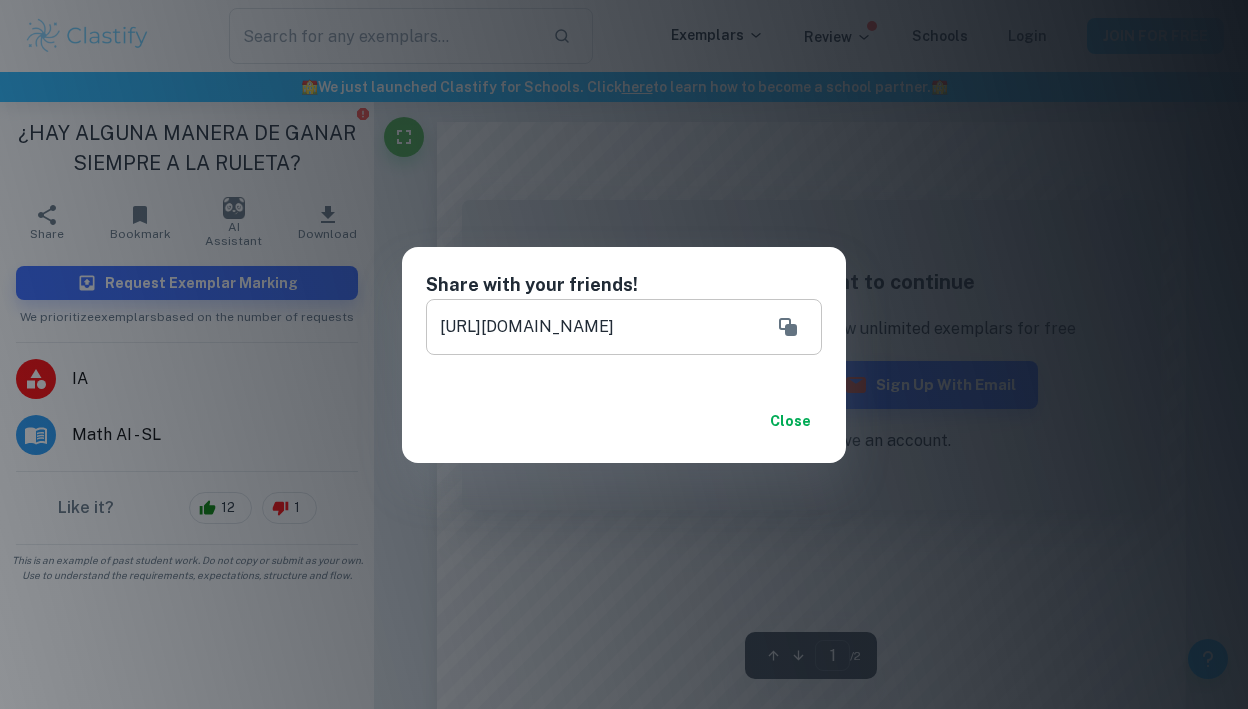 click 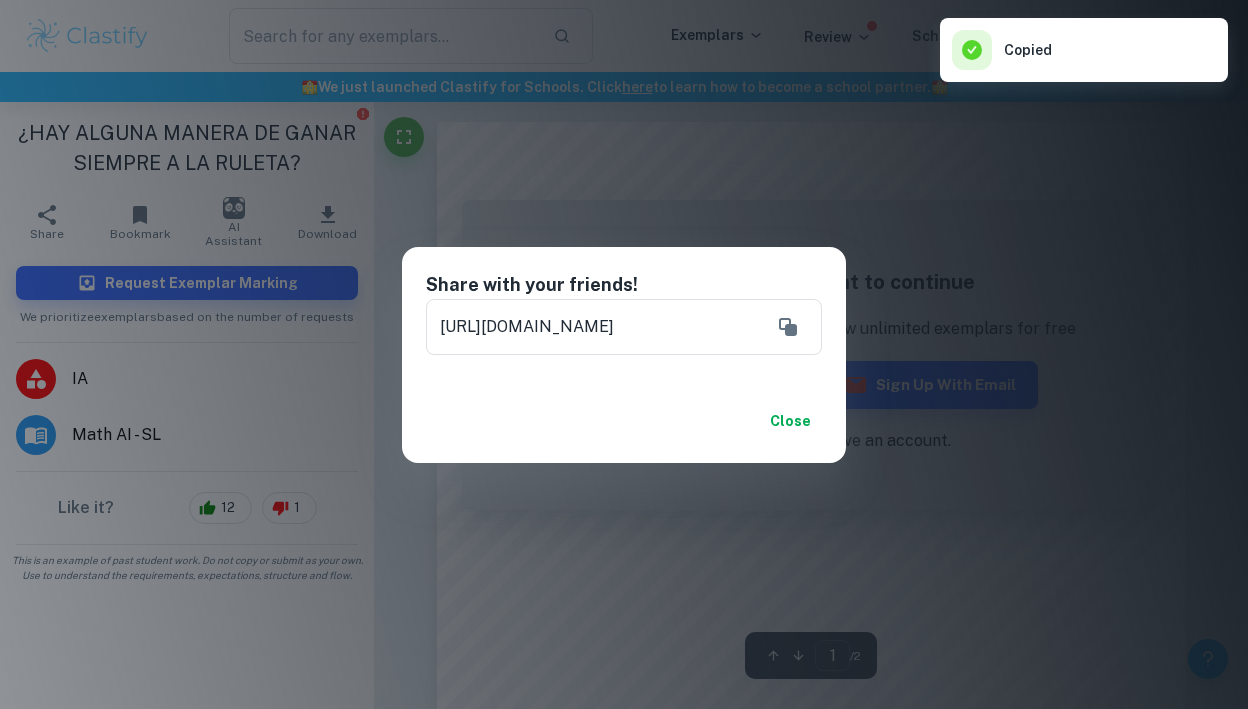 click on "Close" at bounding box center (790, 421) 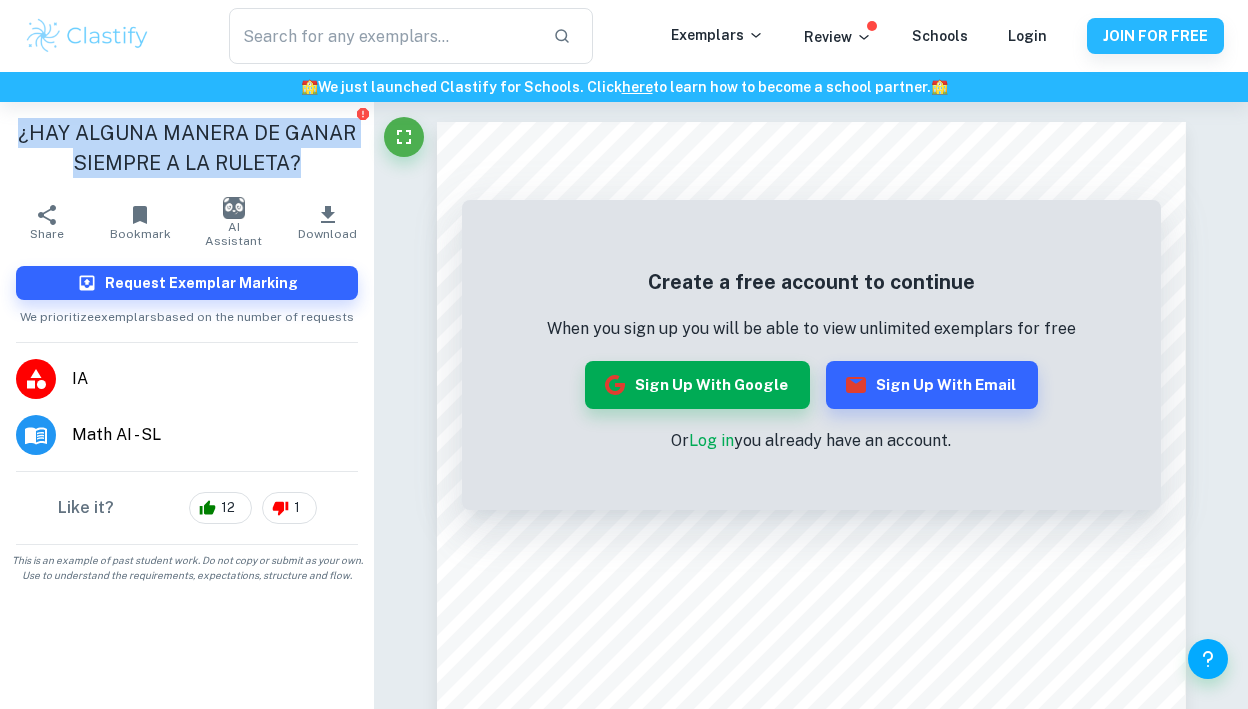 drag, startPoint x: 320, startPoint y: 151, endPoint x: 11, endPoint y: 130, distance: 309.71277 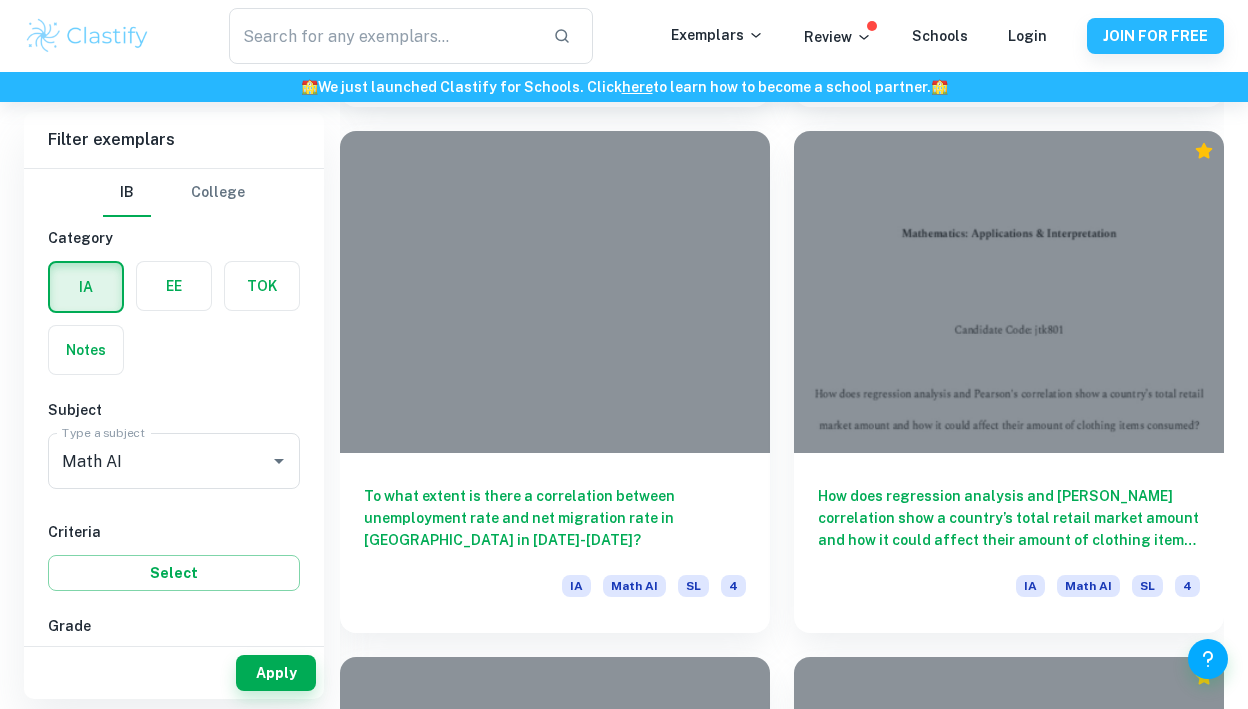 scroll, scrollTop: 24280, scrollLeft: 0, axis: vertical 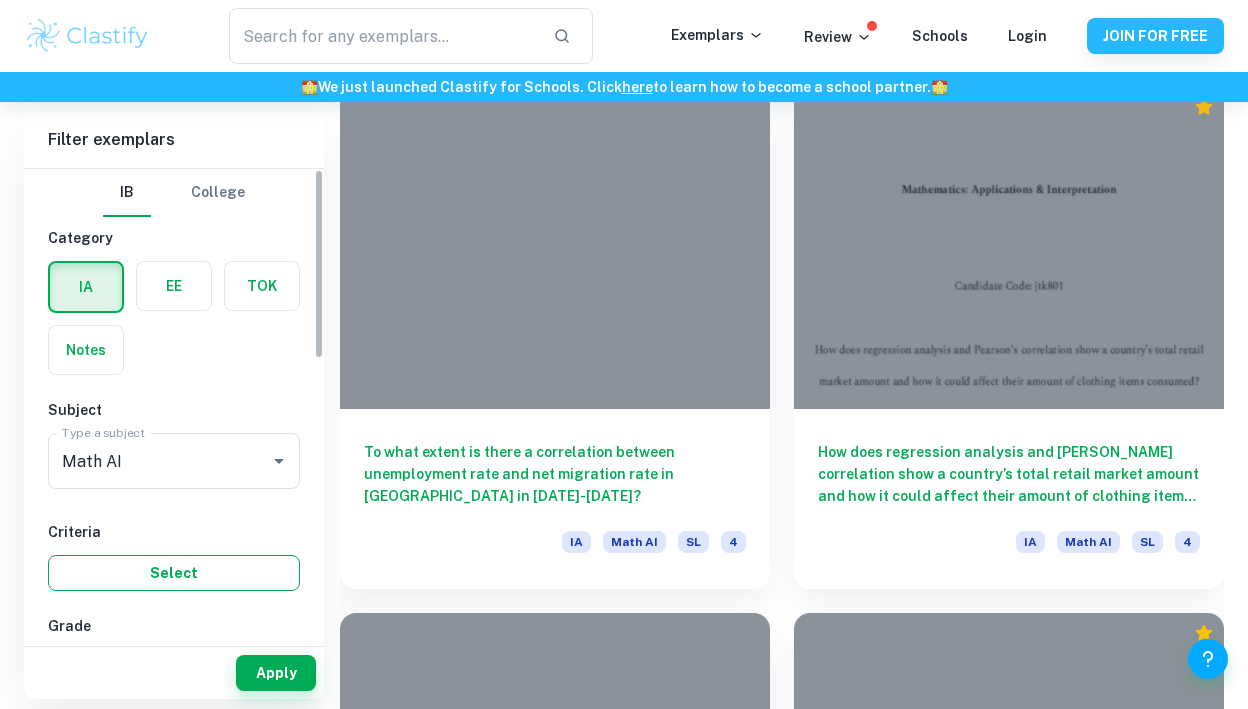 click on "Select" at bounding box center (174, 573) 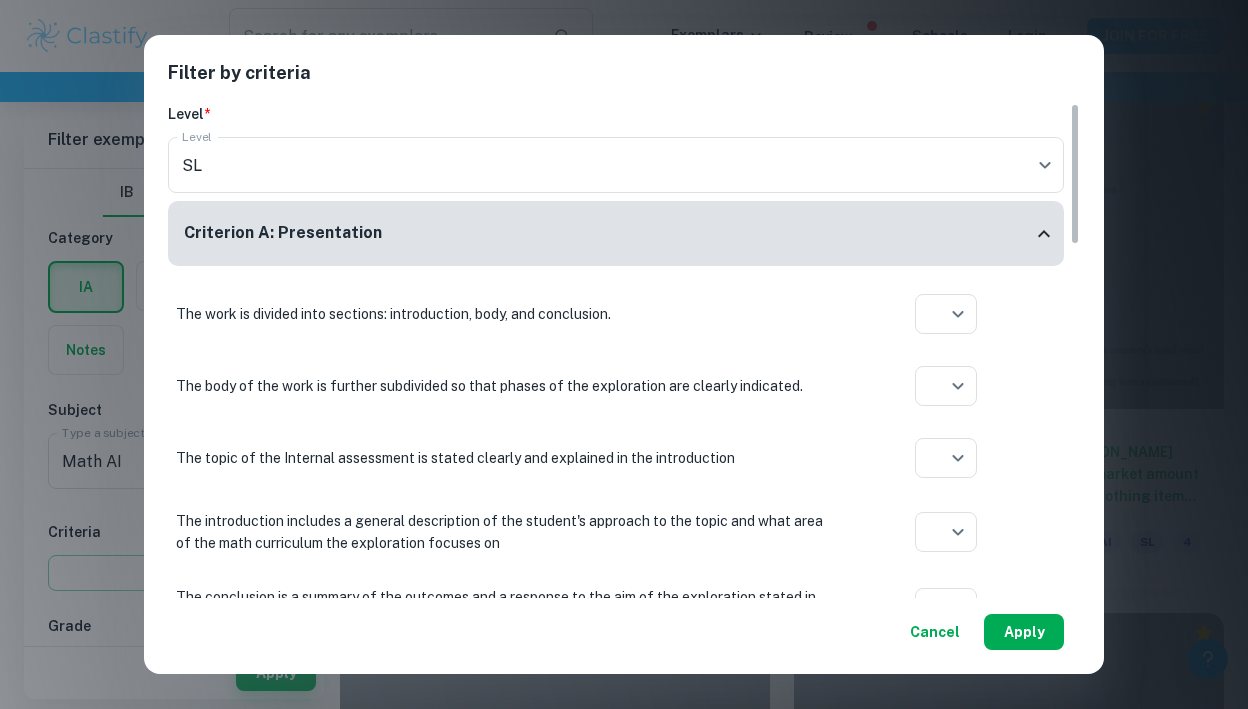 click on "Apply" at bounding box center [1024, 632] 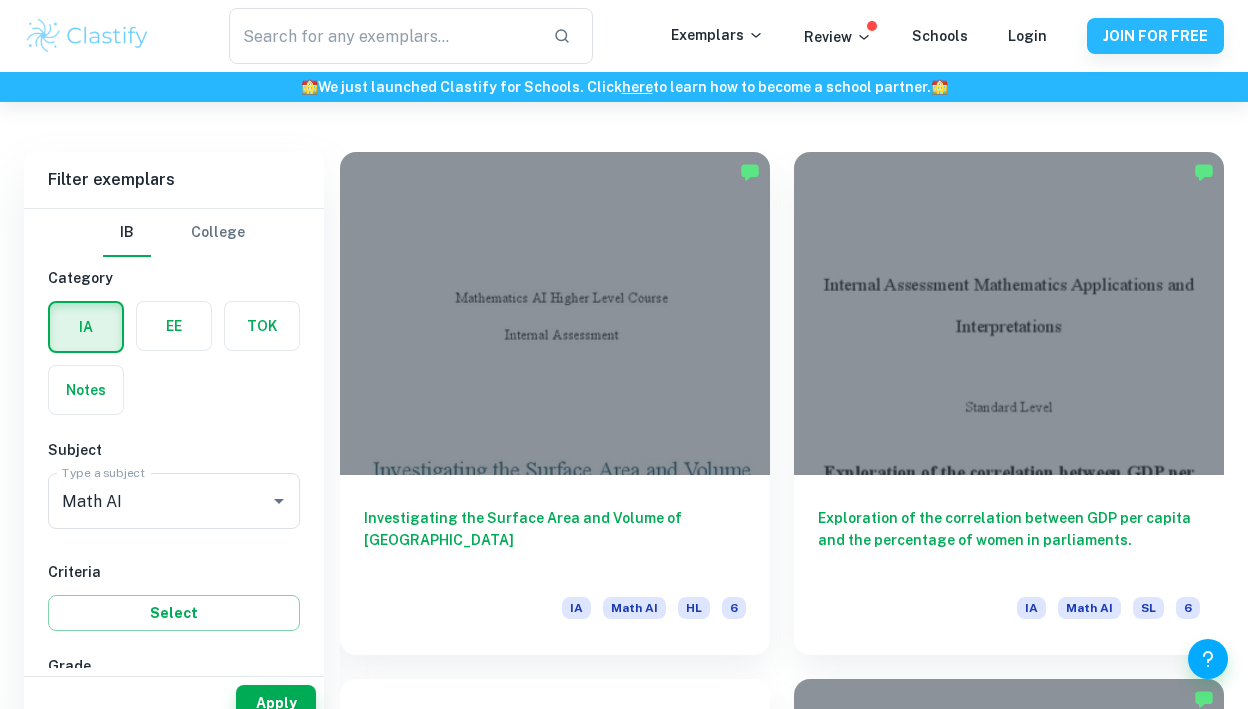 scroll, scrollTop: 552, scrollLeft: 0, axis: vertical 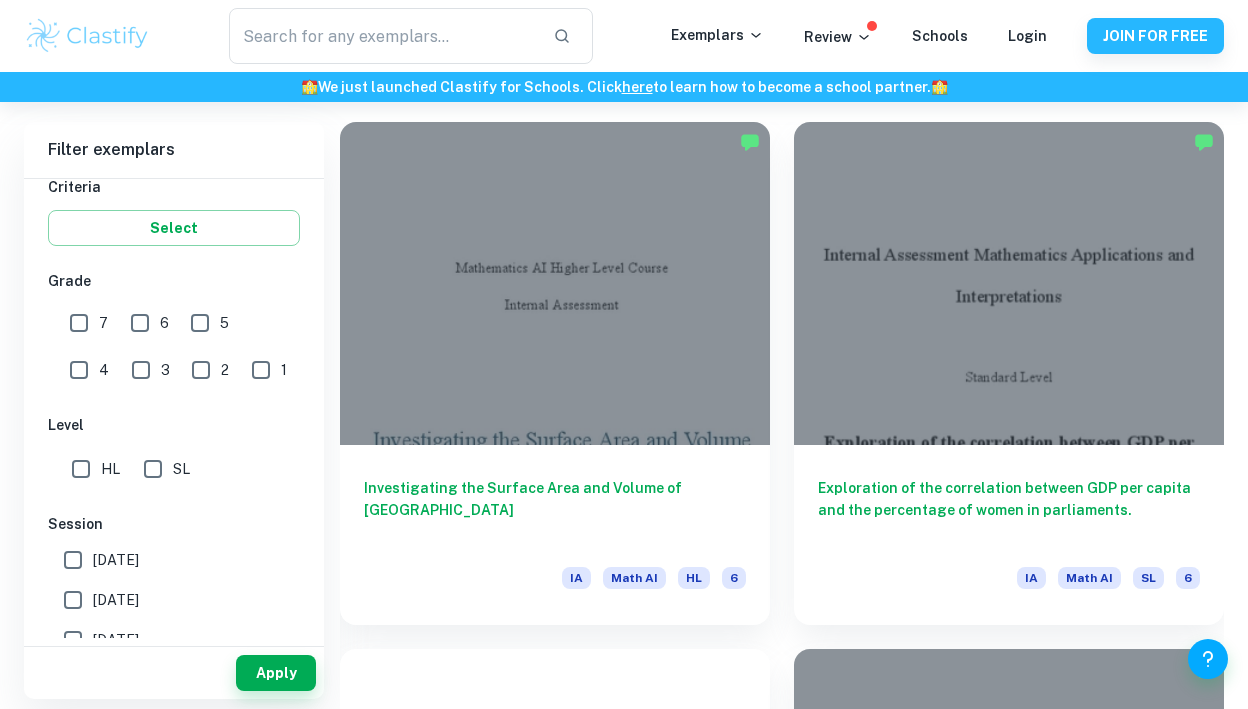 click on "SL" at bounding box center [153, 469] 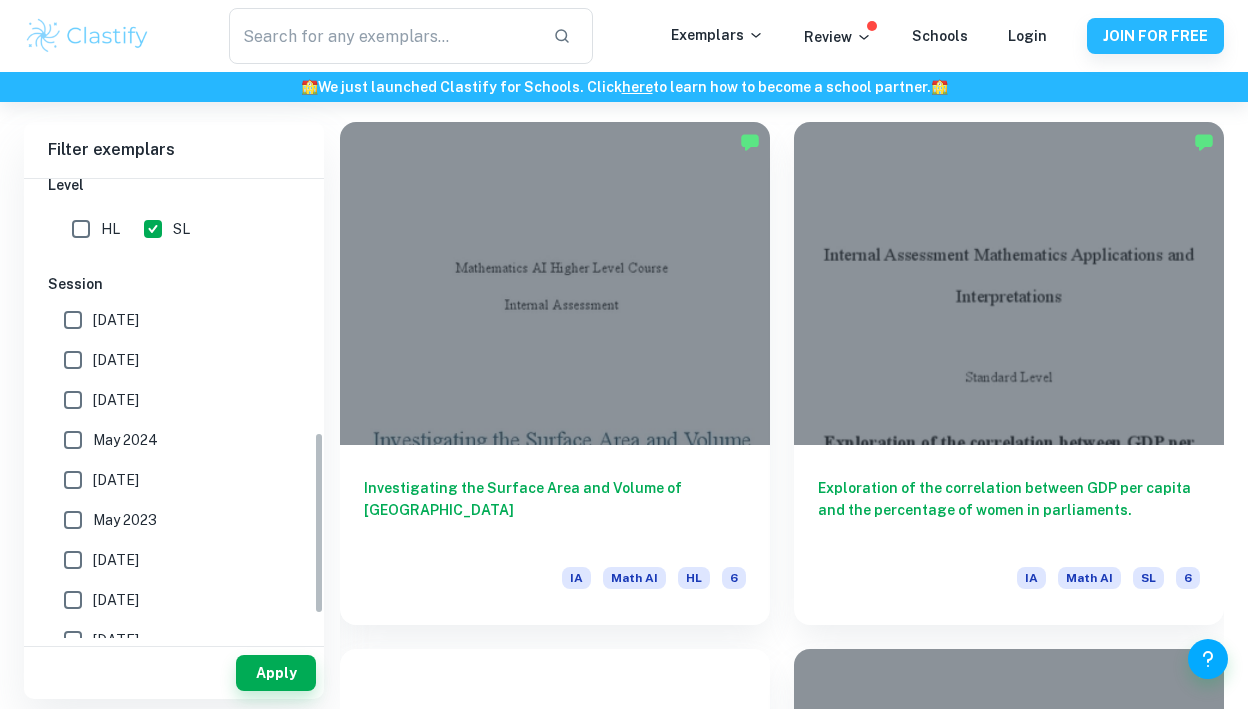 scroll, scrollTop: 697, scrollLeft: 0, axis: vertical 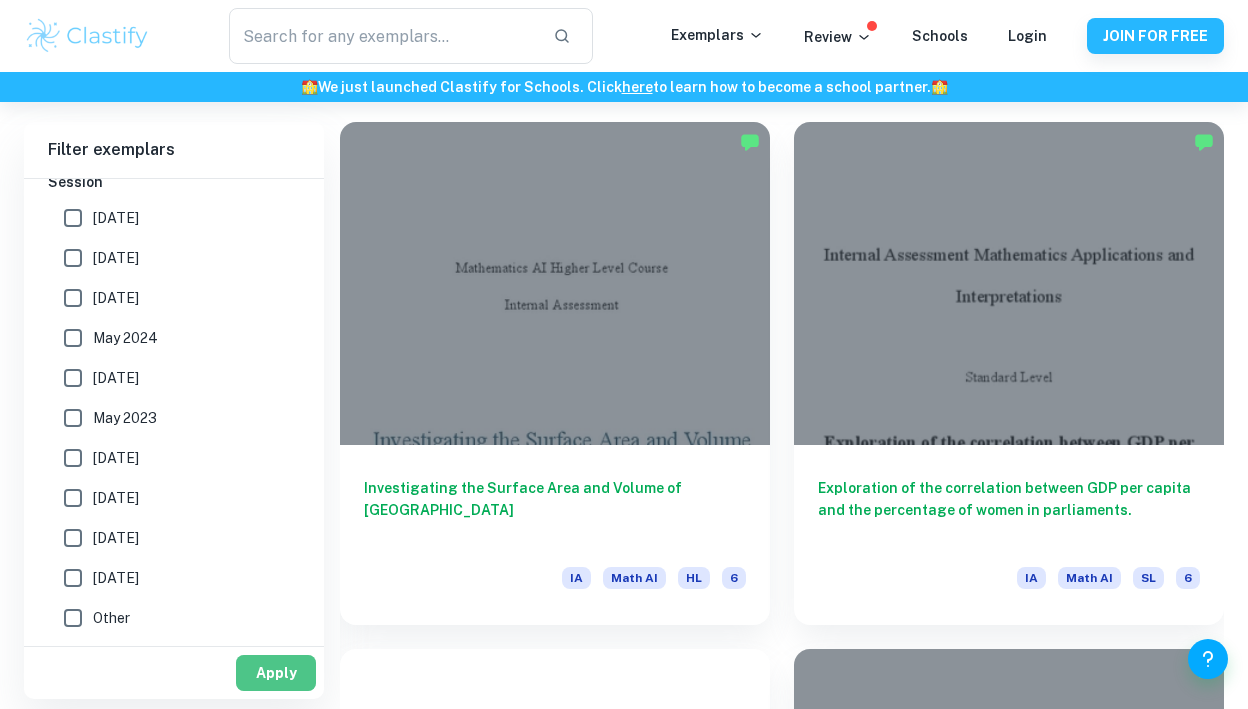 click on "Apply" at bounding box center [276, 673] 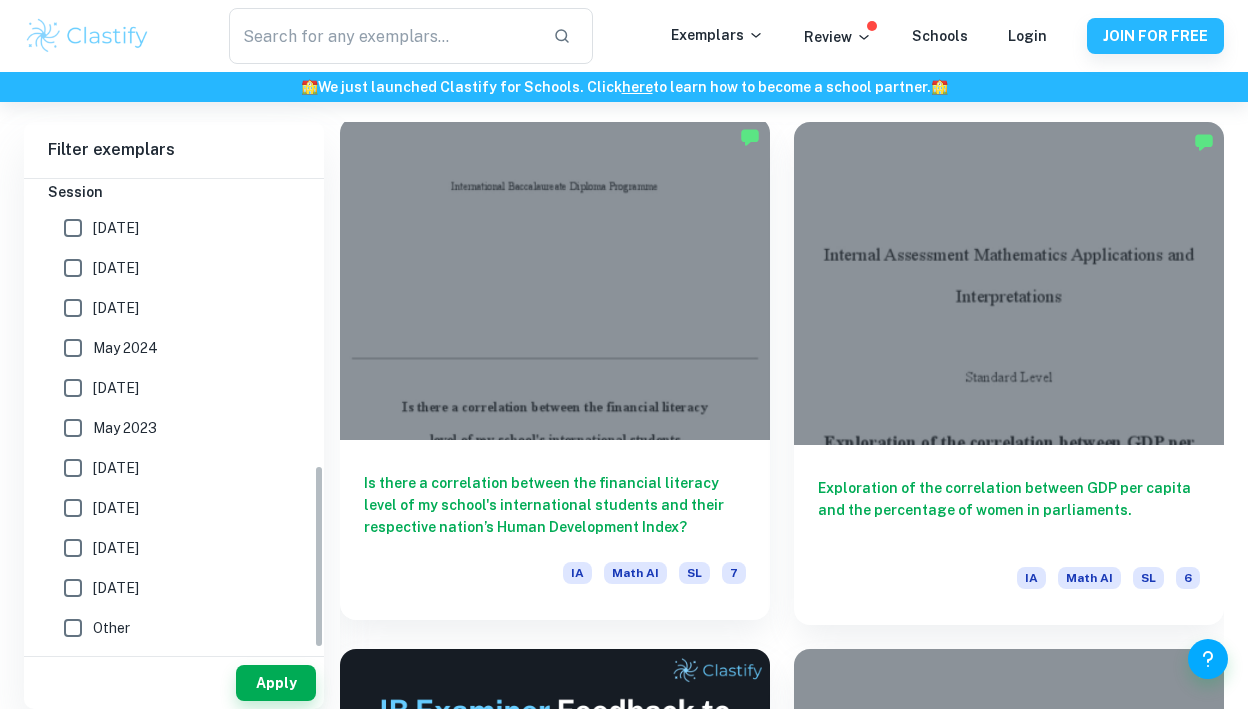 scroll, scrollTop: 2514, scrollLeft: 0, axis: vertical 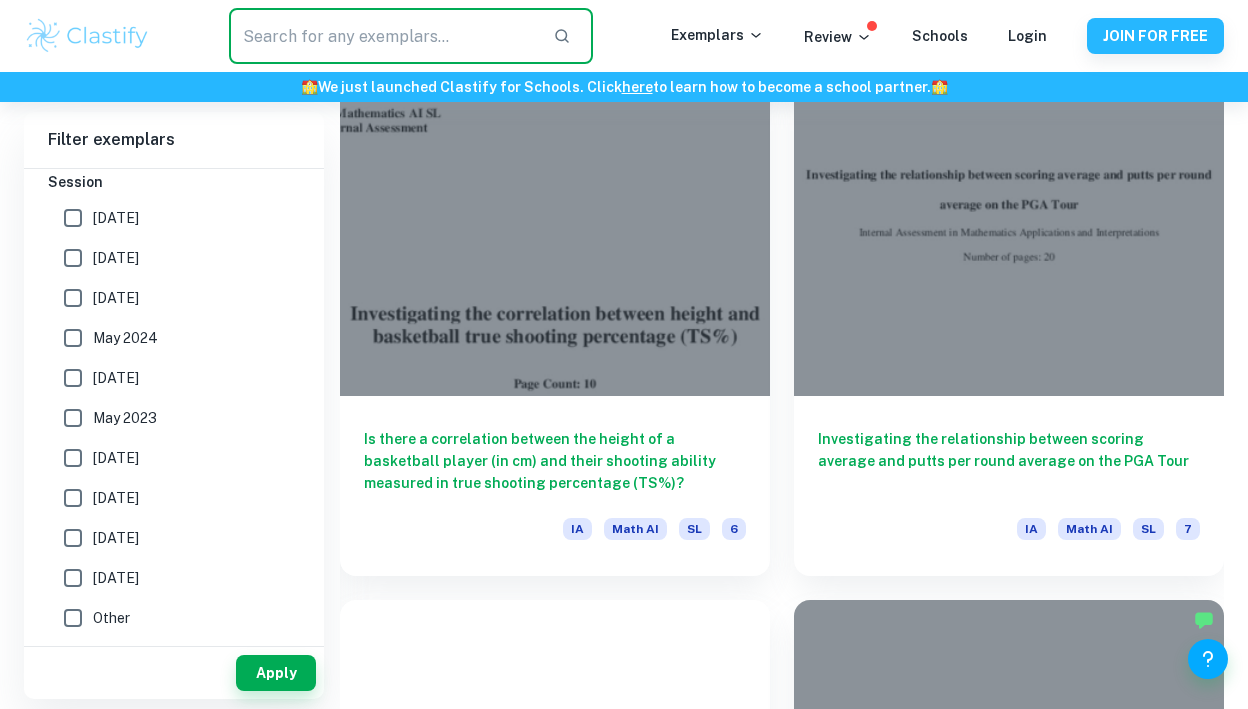 click at bounding box center (383, 36) 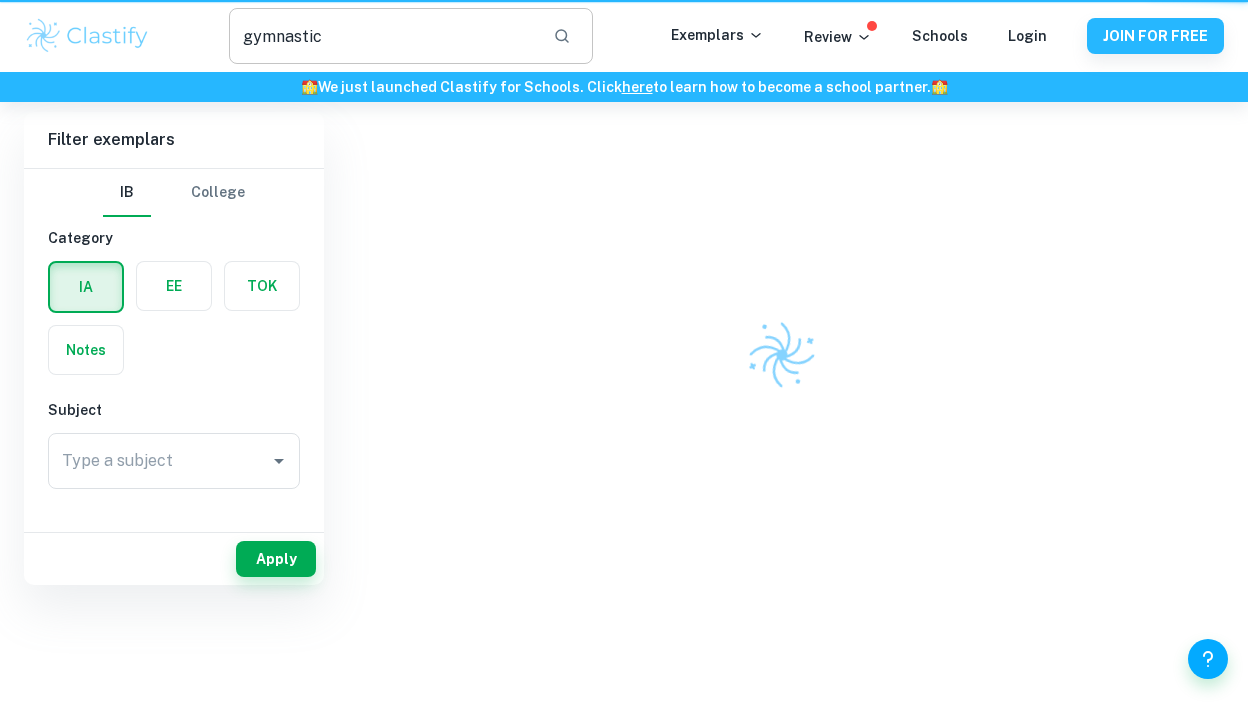 scroll, scrollTop: 0, scrollLeft: 0, axis: both 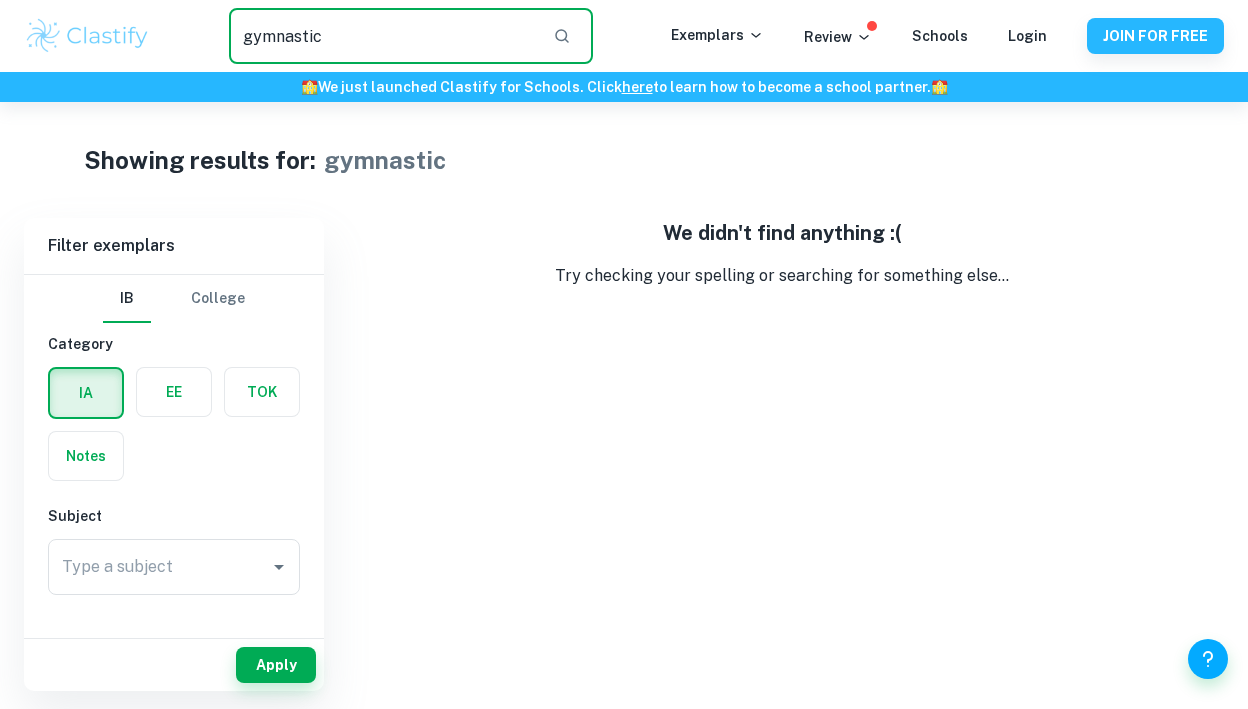 click on "gymnastic" at bounding box center (383, 36) 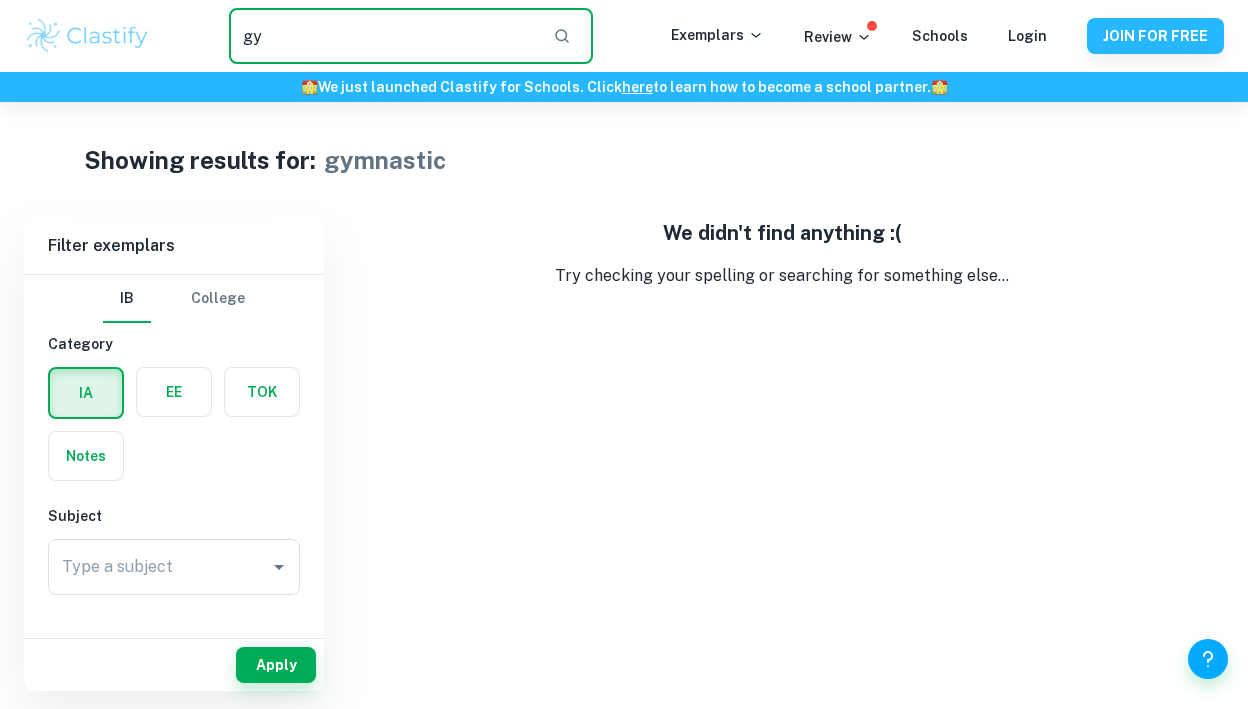 type on "g" 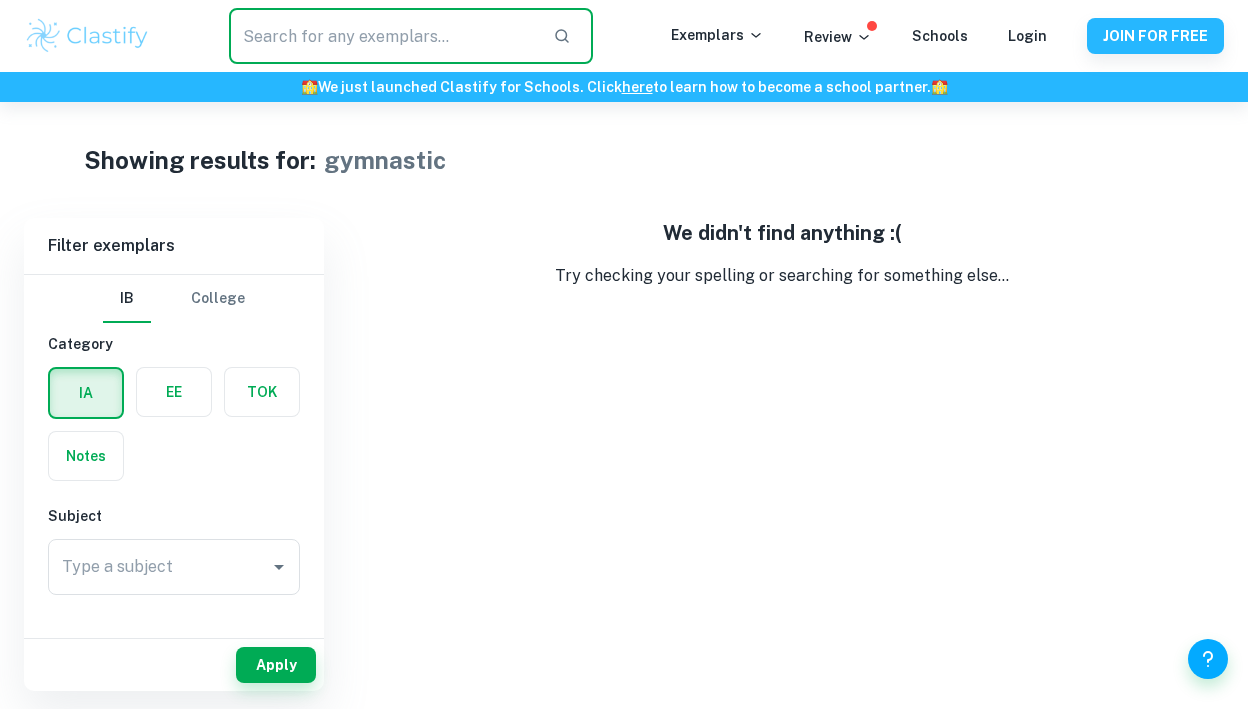 paste on "gym" 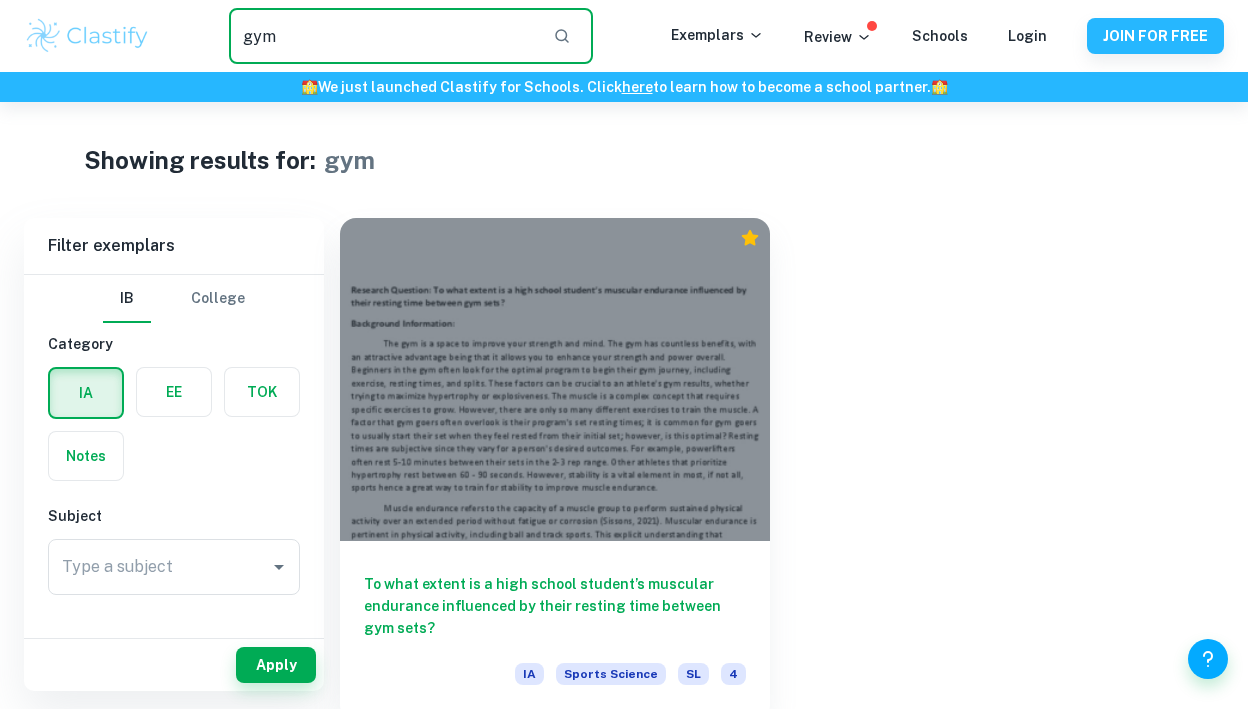 drag, startPoint x: 368, startPoint y: 32, endPoint x: 23, endPoint y: 79, distance: 348.18674 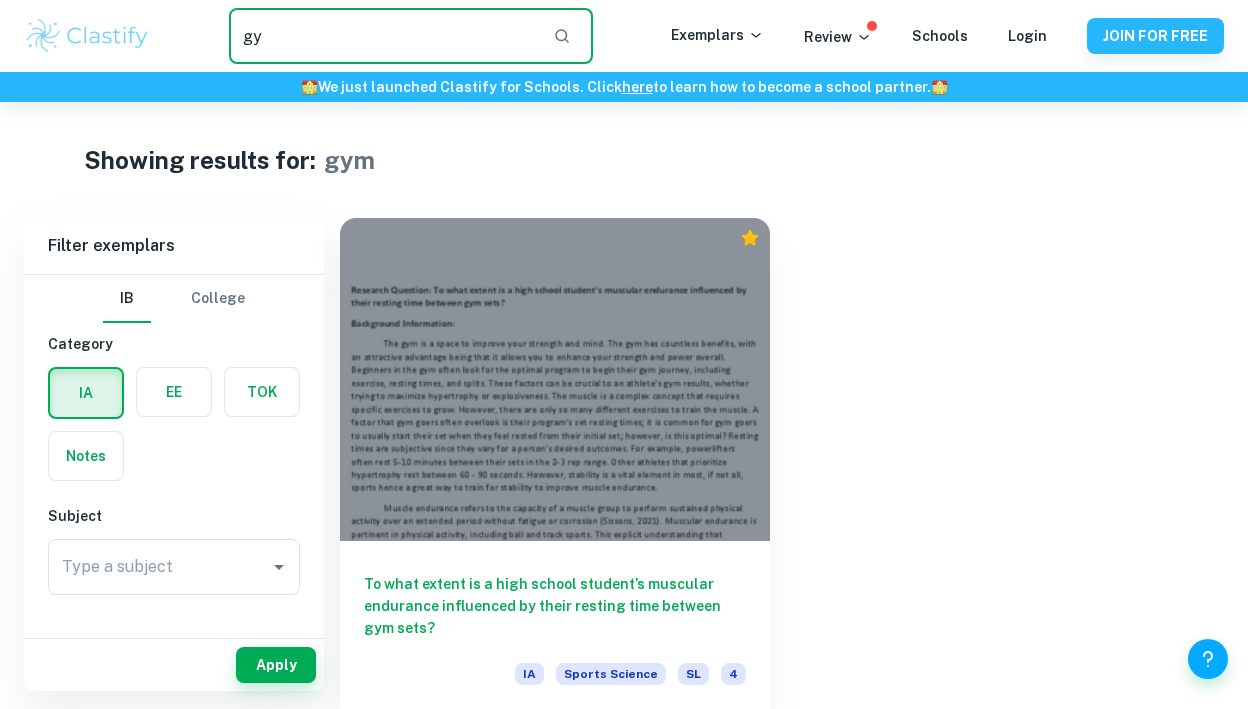 type on "g" 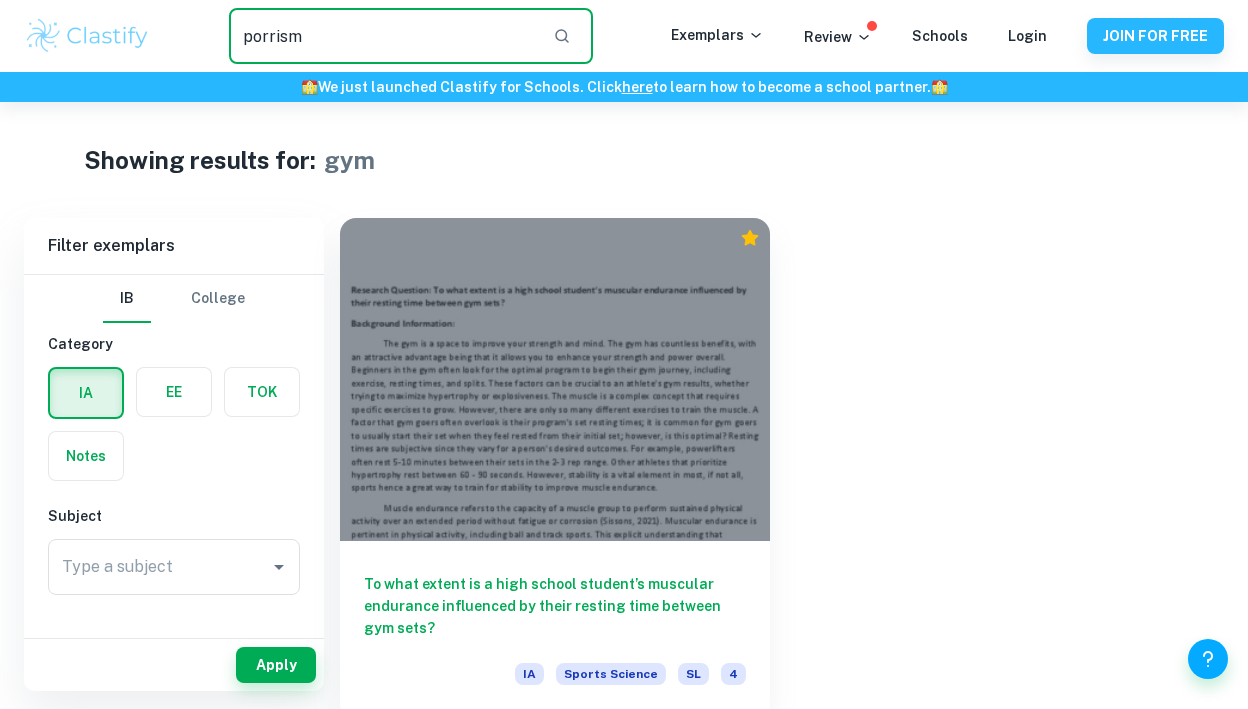 type on "porrism" 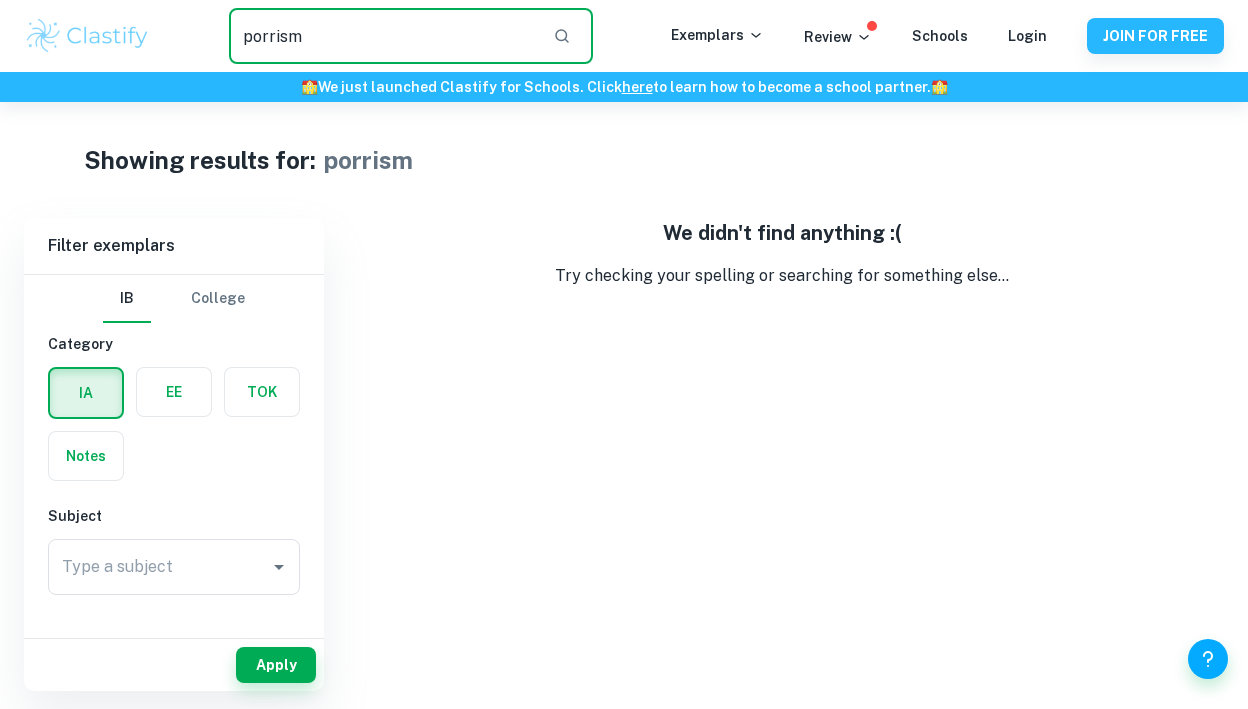 click on "porrism" at bounding box center [383, 36] 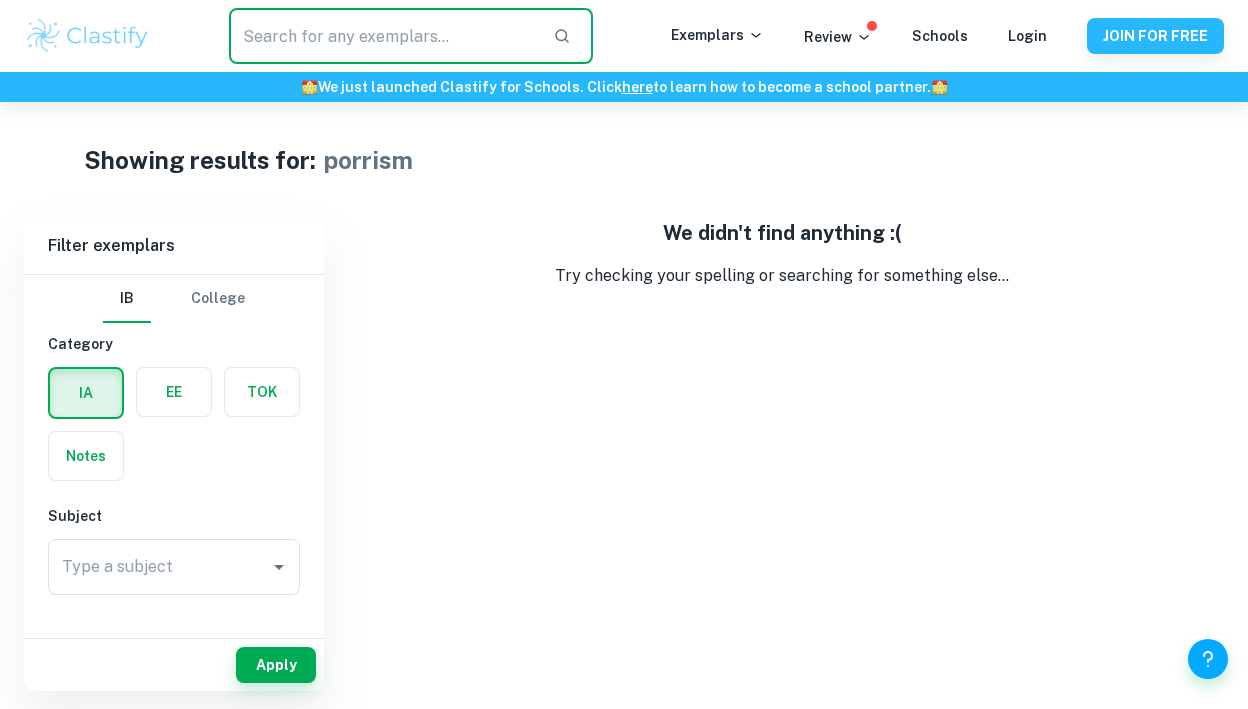 click at bounding box center (383, 36) 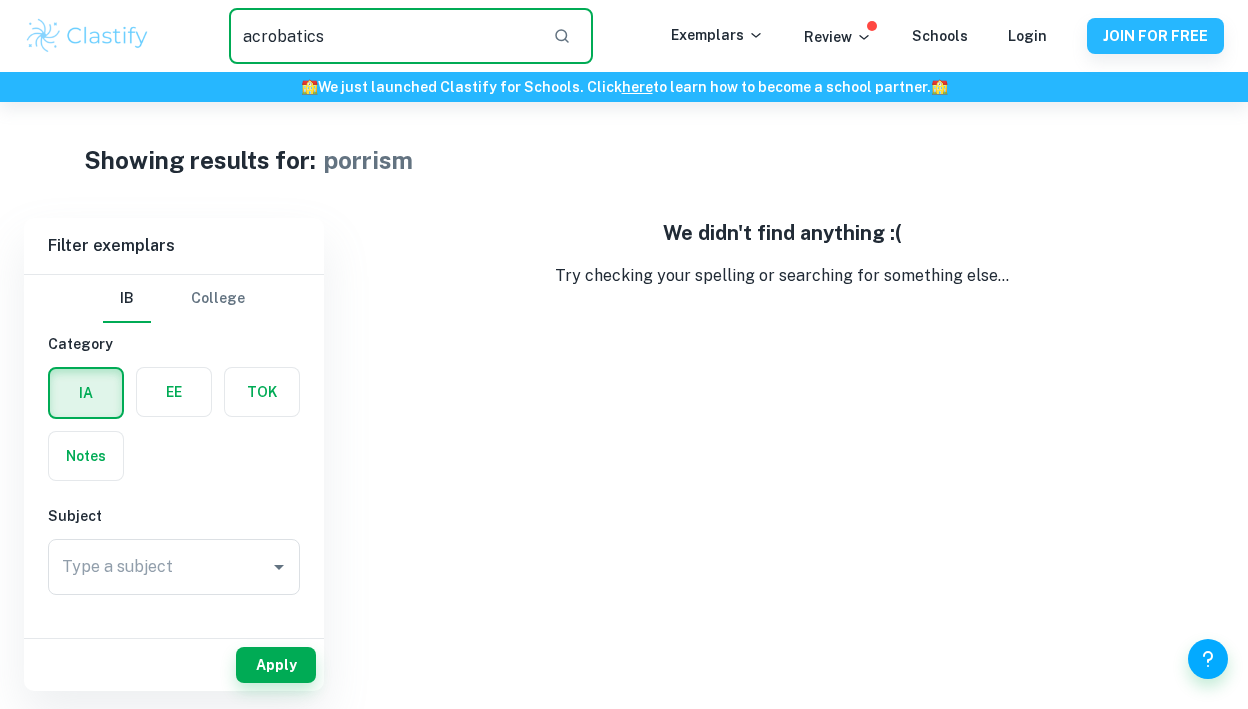 type on "acrobatics" 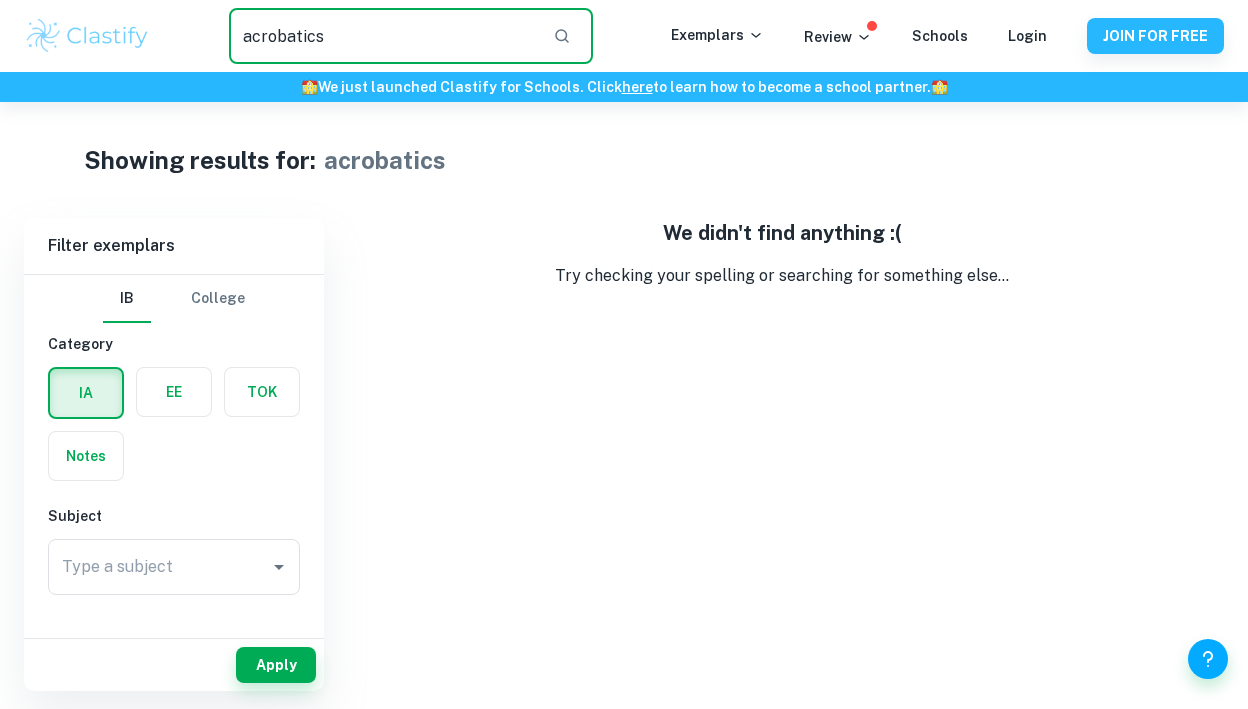 drag, startPoint x: 441, startPoint y: 48, endPoint x: 186, endPoint y: 18, distance: 256.75864 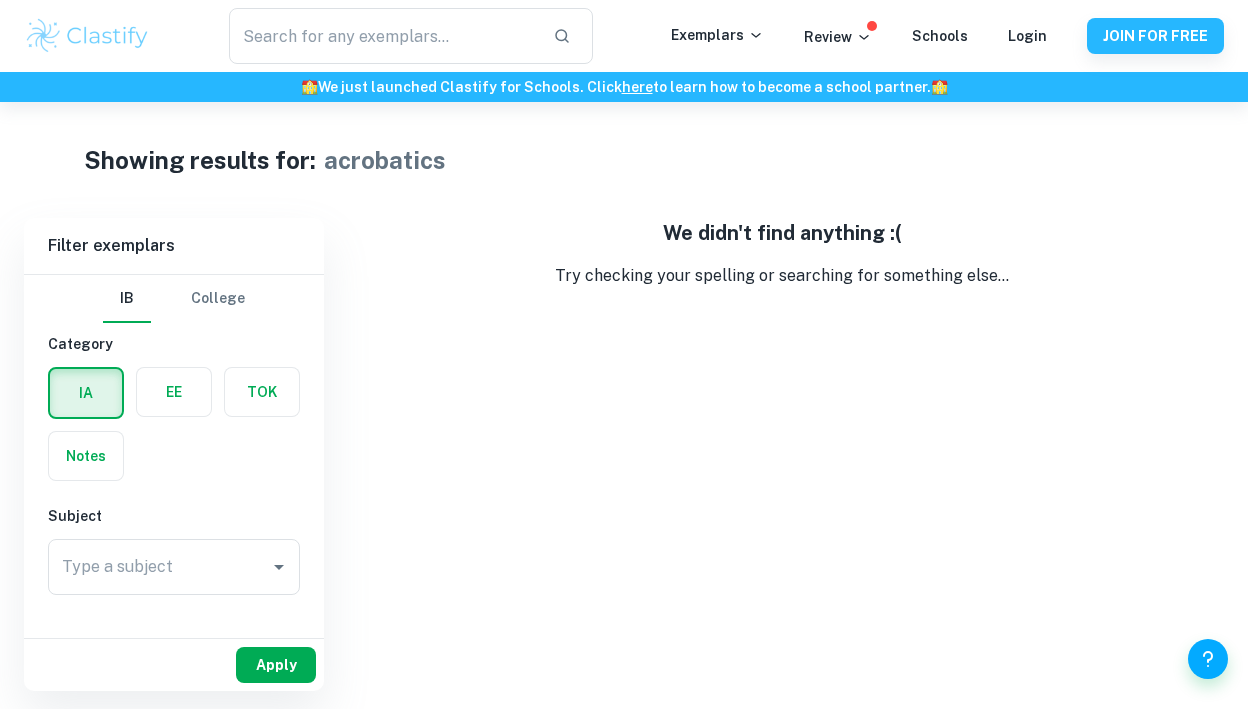 click on "Apply" at bounding box center (276, 665) 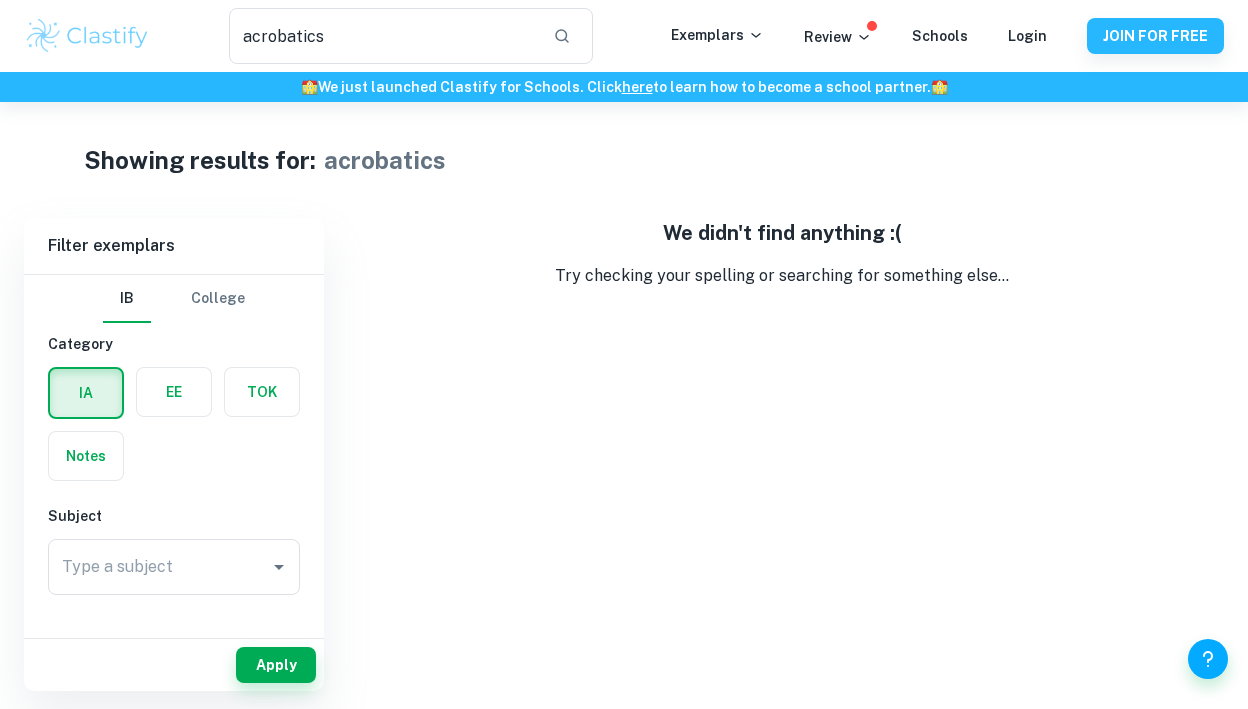 type on "porrism" 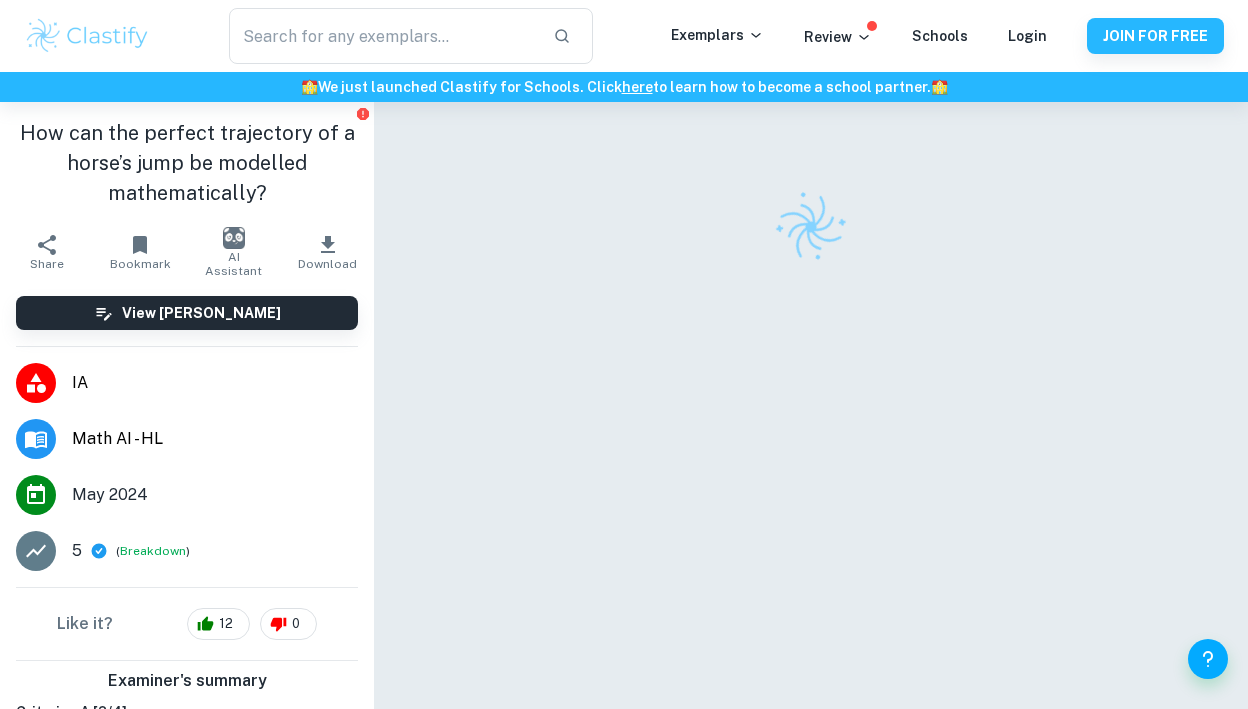 scroll, scrollTop: 0, scrollLeft: 0, axis: both 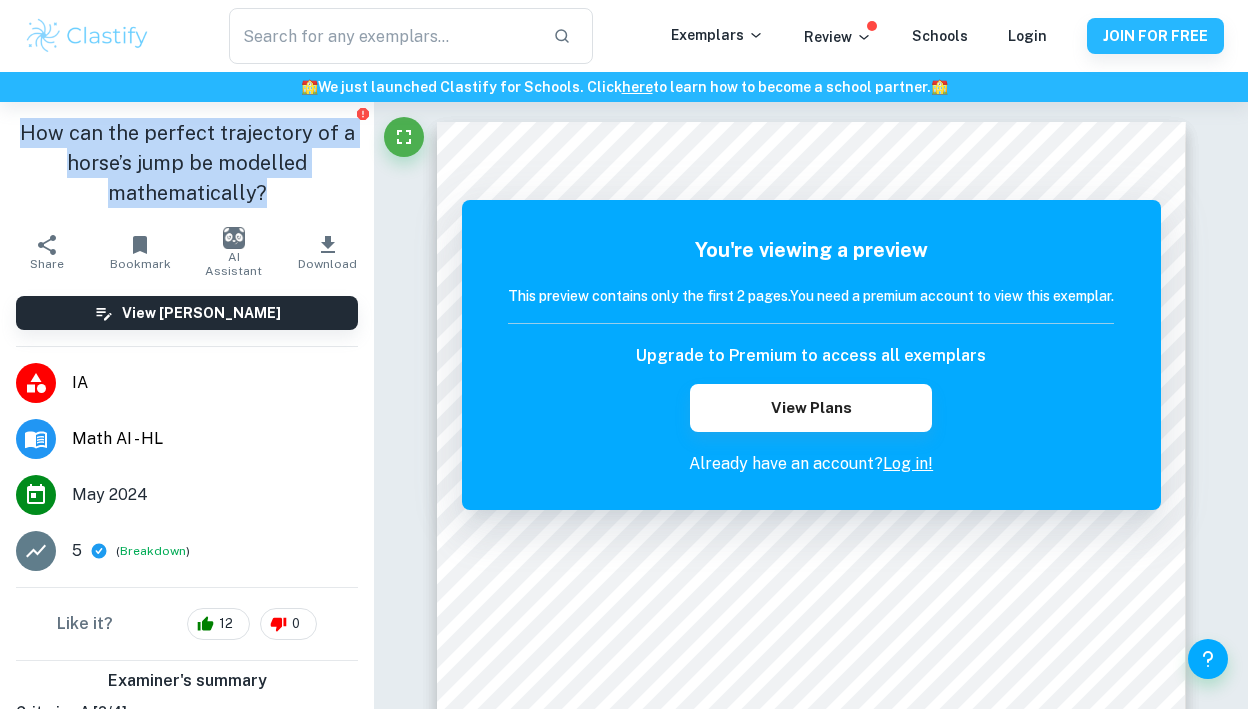 drag, startPoint x: 279, startPoint y: 201, endPoint x: 11, endPoint y: 135, distance: 276.00723 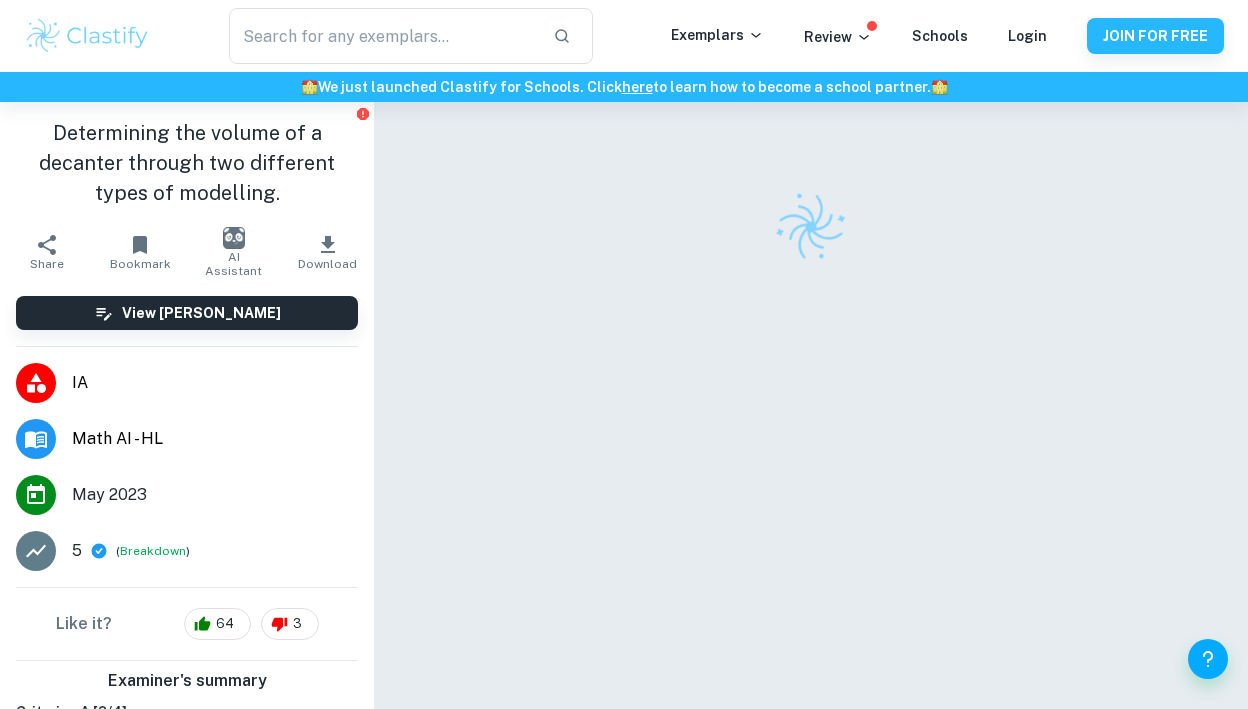 scroll, scrollTop: 0, scrollLeft: 0, axis: both 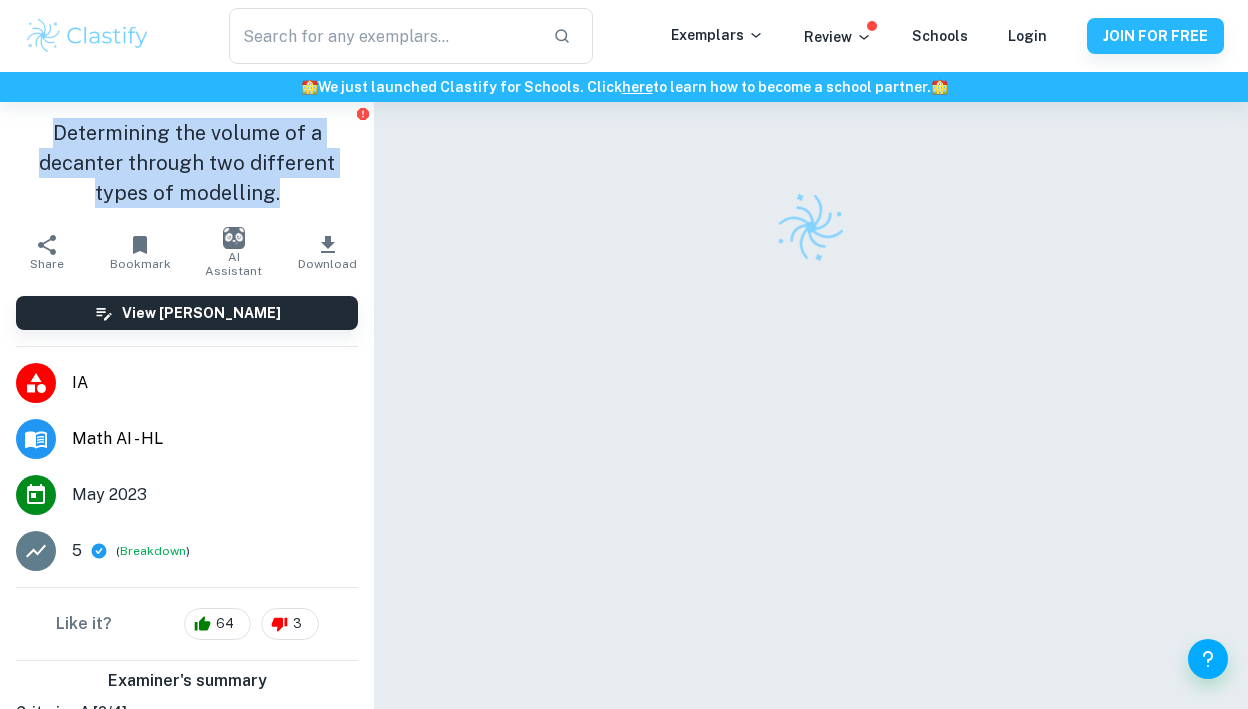 drag, startPoint x: 317, startPoint y: 199, endPoint x: 38, endPoint y: 121, distance: 289.69812 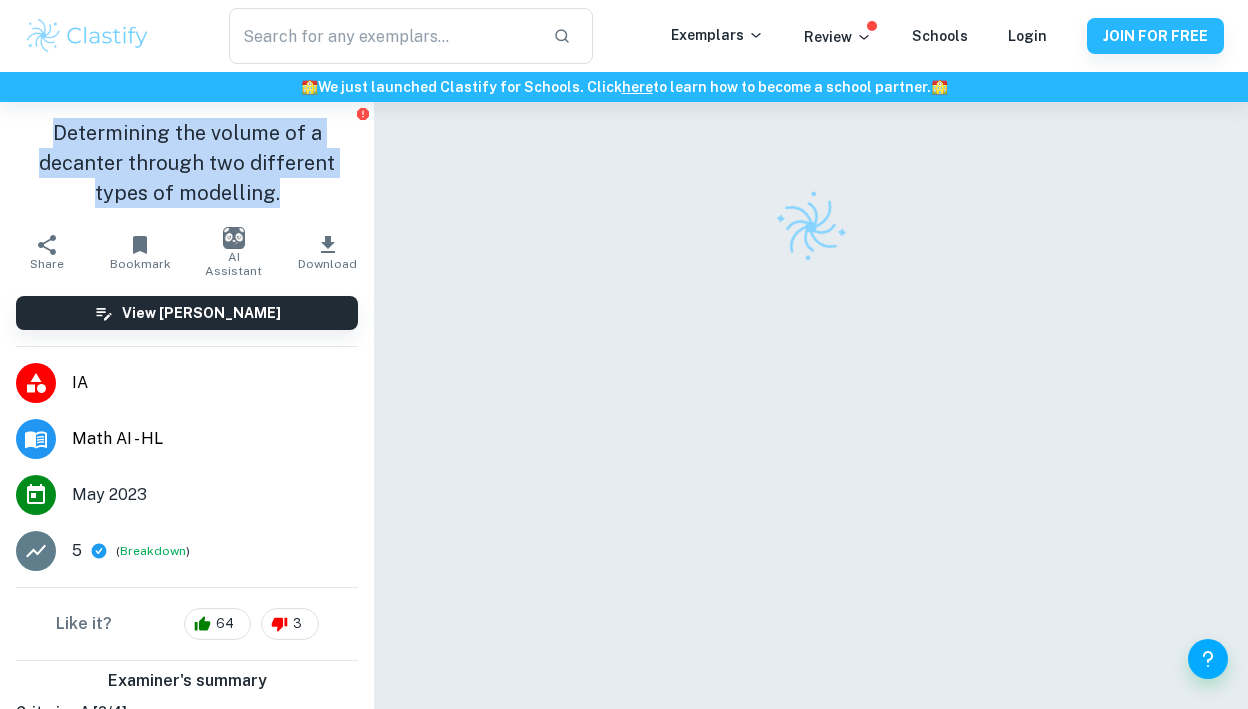 copy on "Determining the volume of a decanter through two different types of modelling." 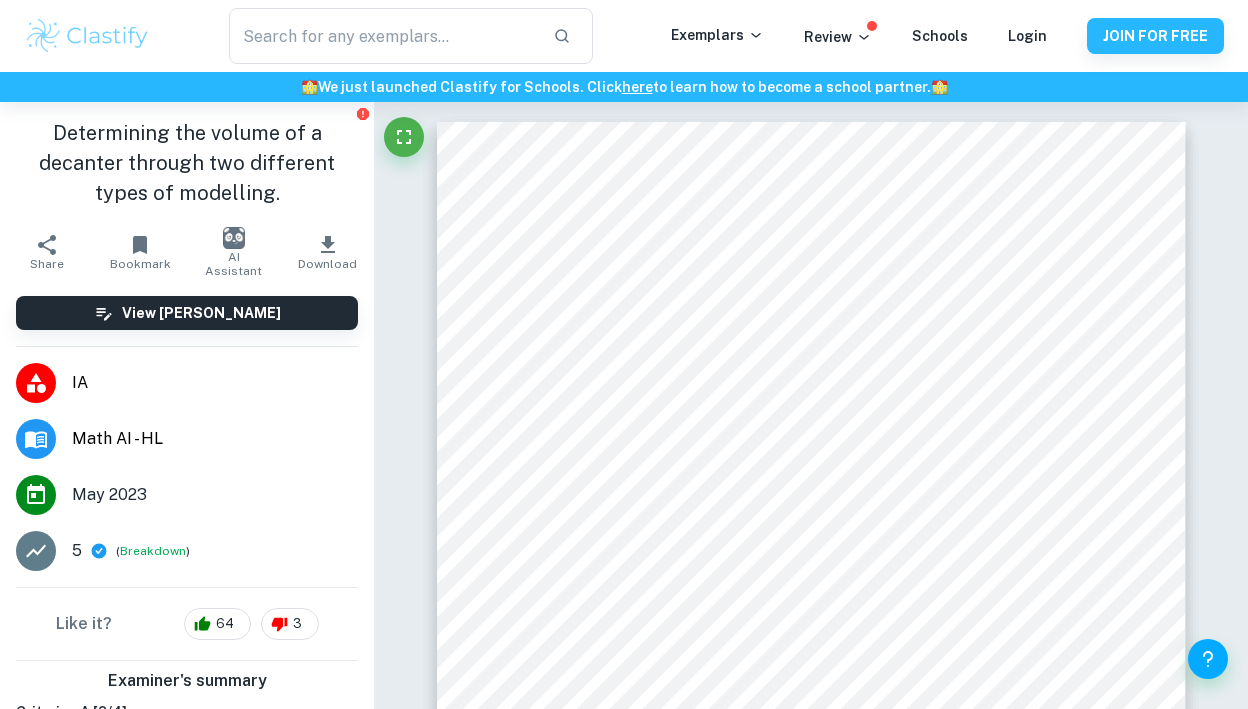 scroll, scrollTop: 0, scrollLeft: 0, axis: both 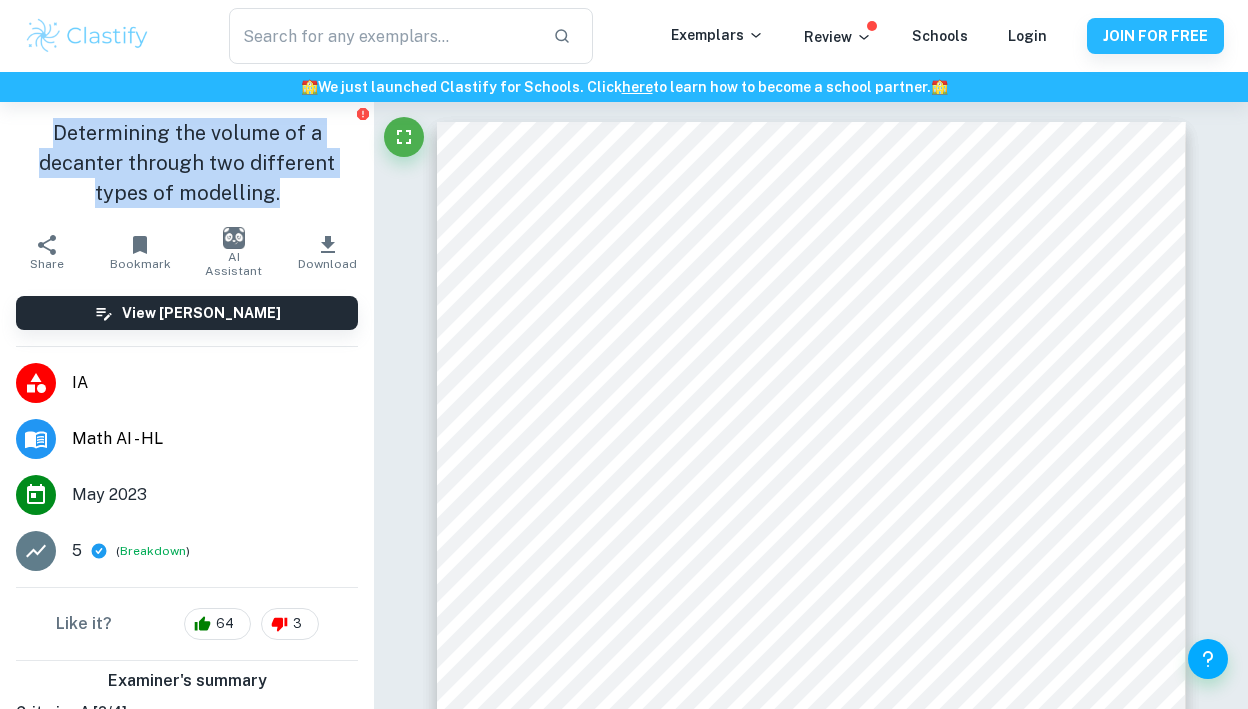 click at bounding box center [87, 36] 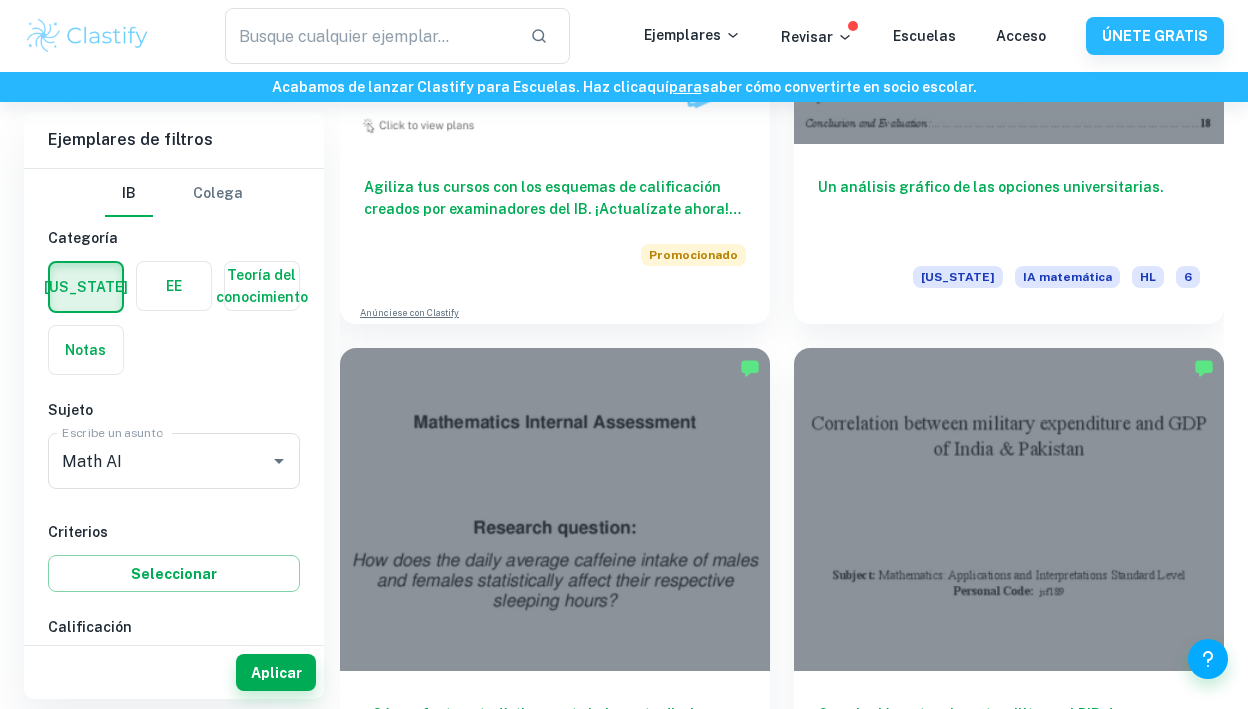 scroll, scrollTop: 10853, scrollLeft: 0, axis: vertical 